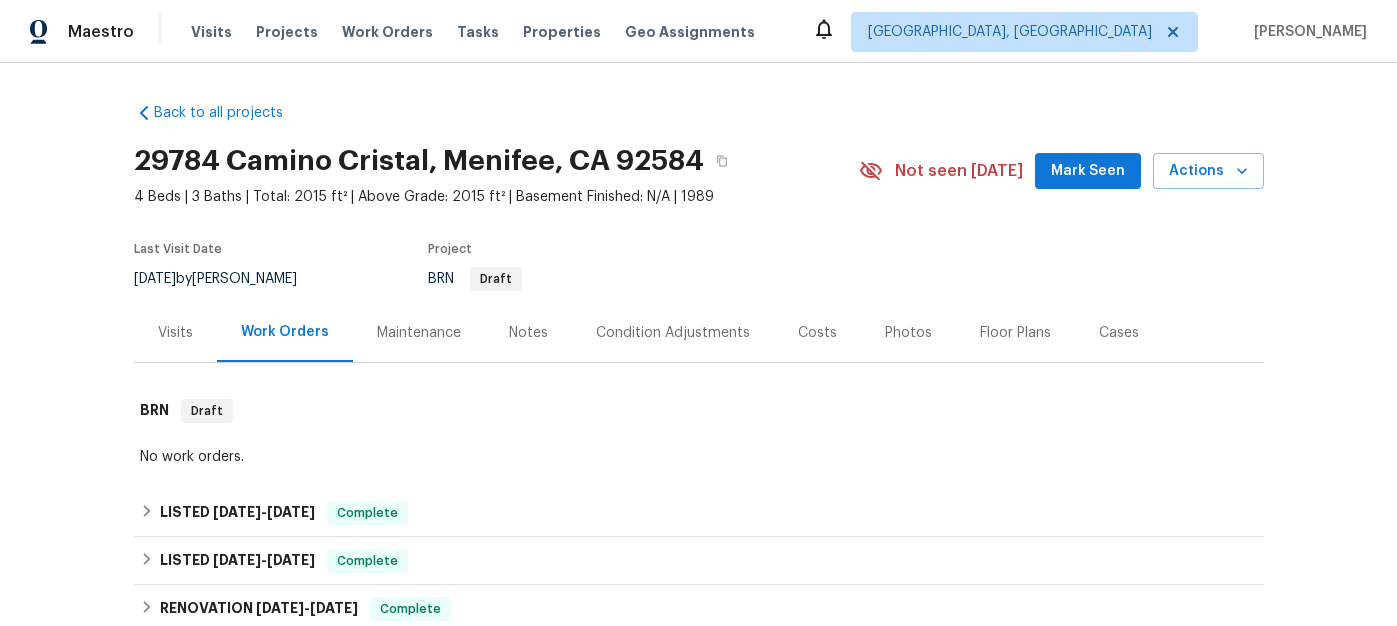 scroll, scrollTop: 0, scrollLeft: 0, axis: both 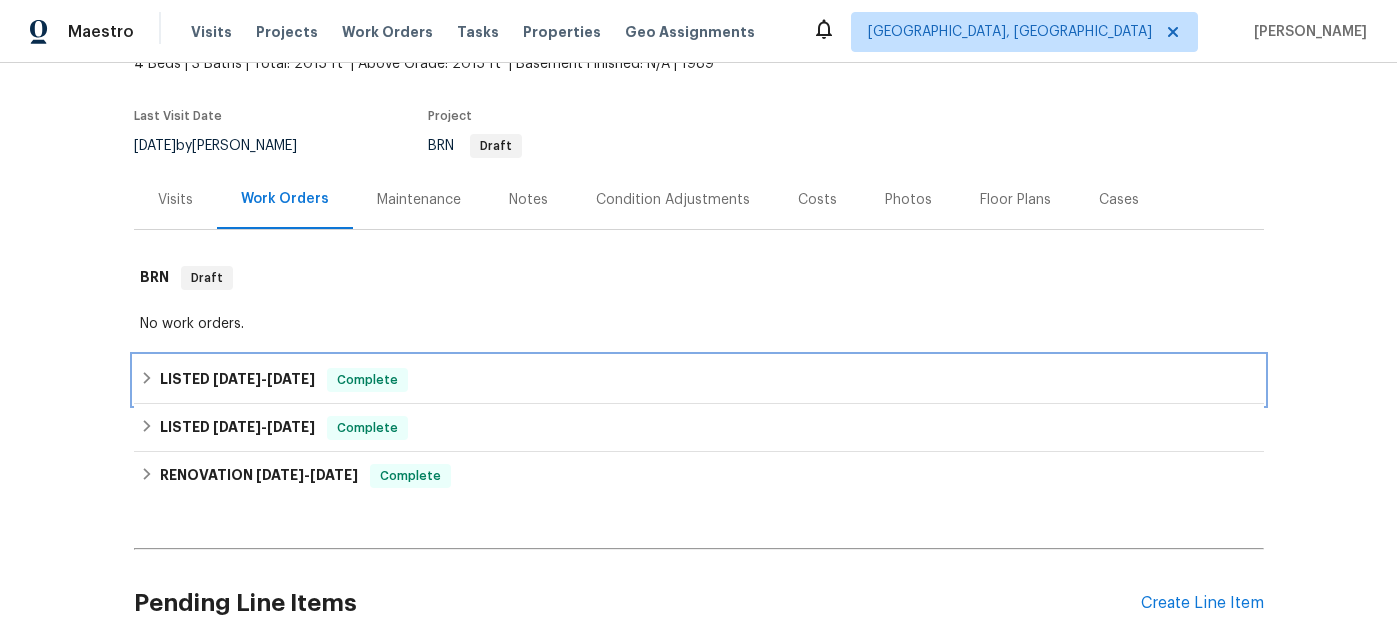 click on "LISTED   [DATE]  -  [DATE]" at bounding box center (237, 380) 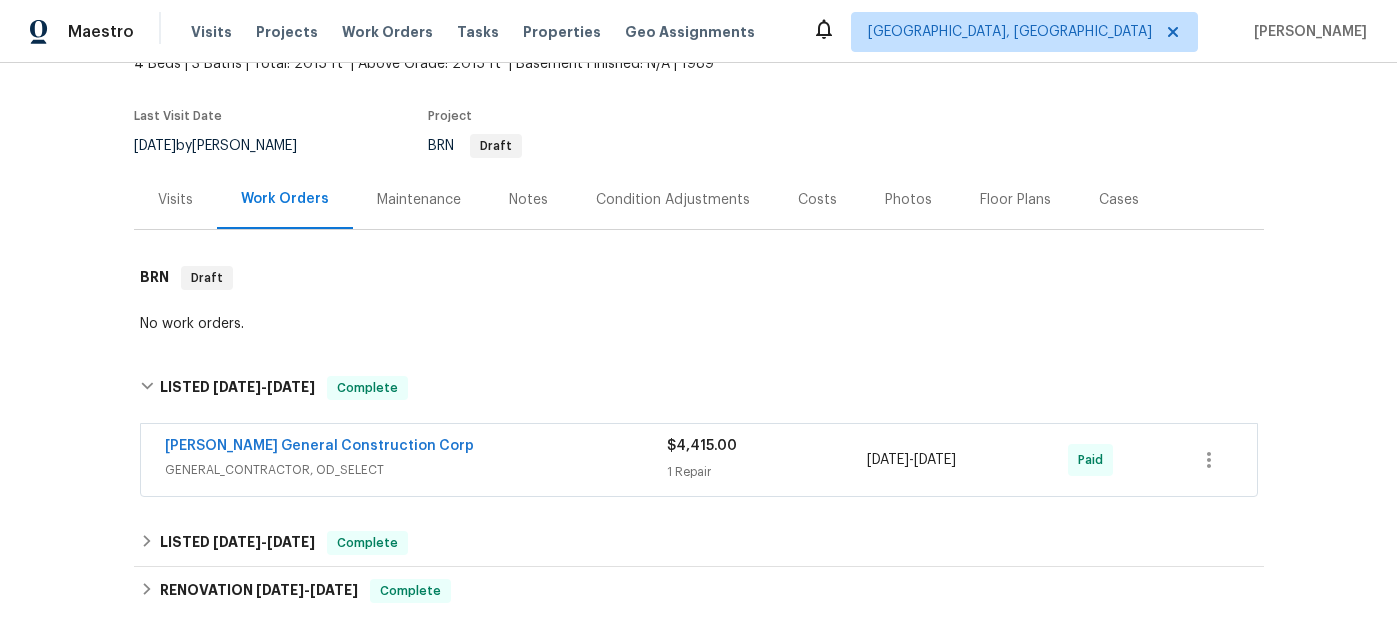 click on "GENERAL_CONTRACTOR, OD_SELECT" at bounding box center (416, 470) 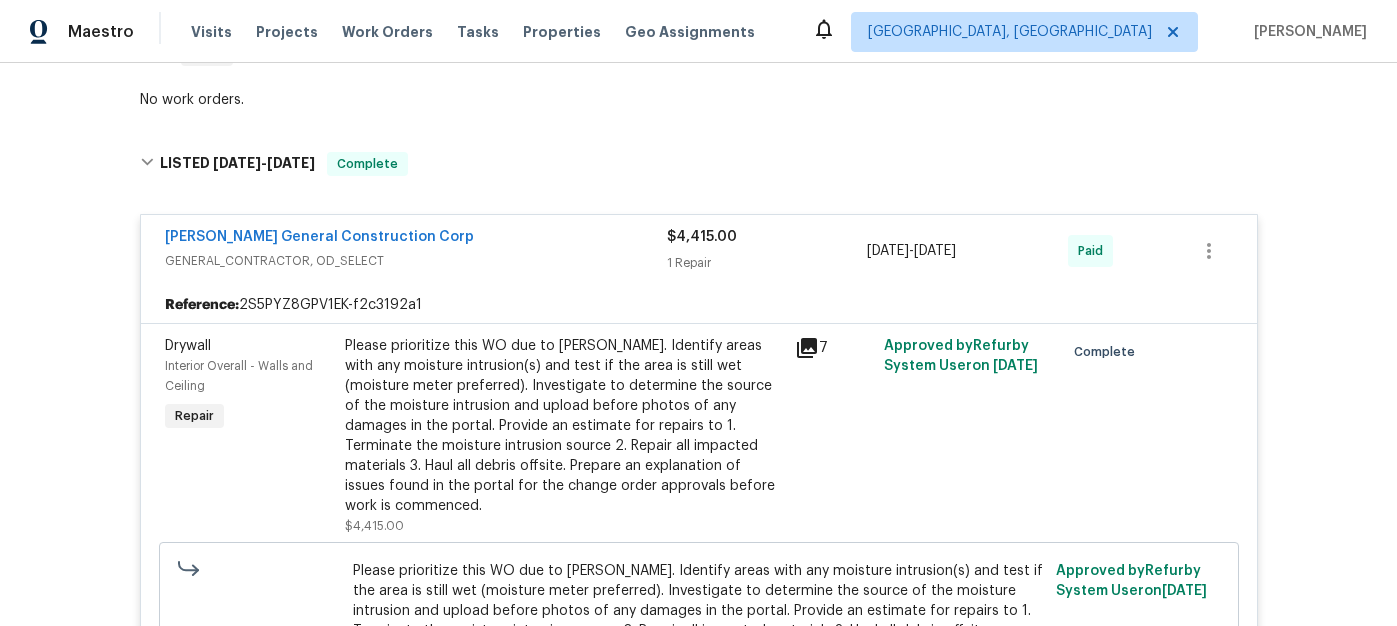 scroll, scrollTop: 363, scrollLeft: 0, axis: vertical 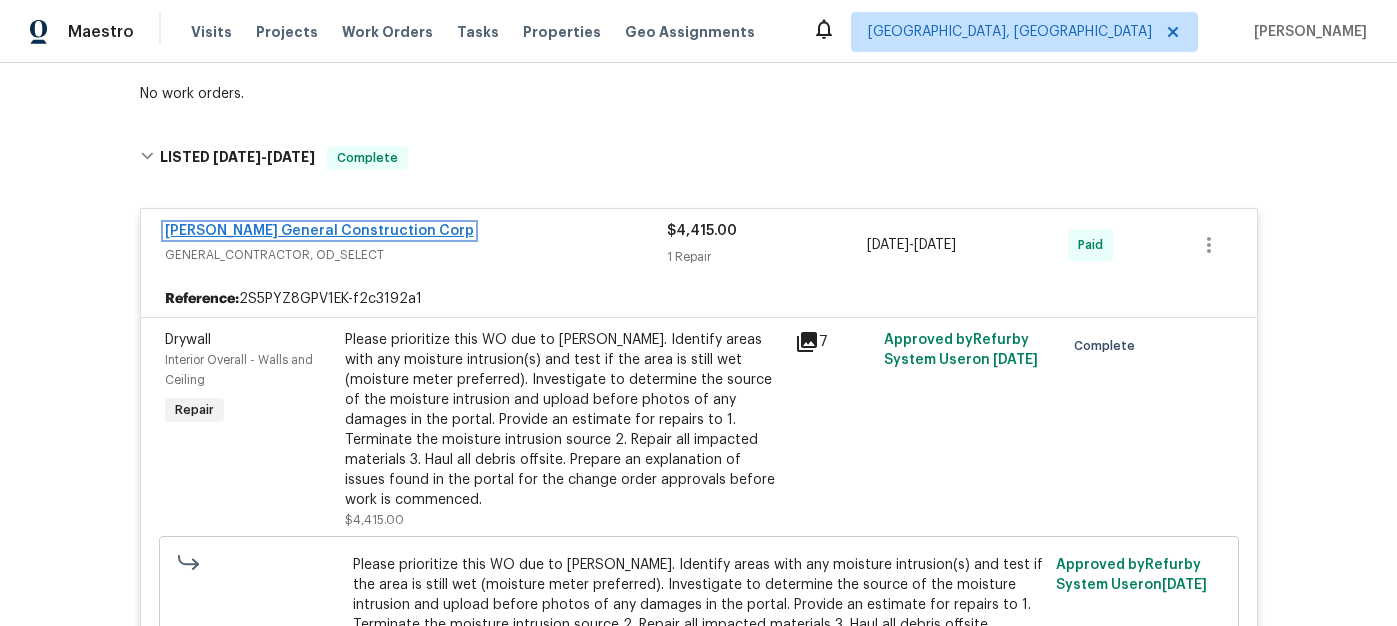 click on "[PERSON_NAME] General Construction Corp" at bounding box center [319, 231] 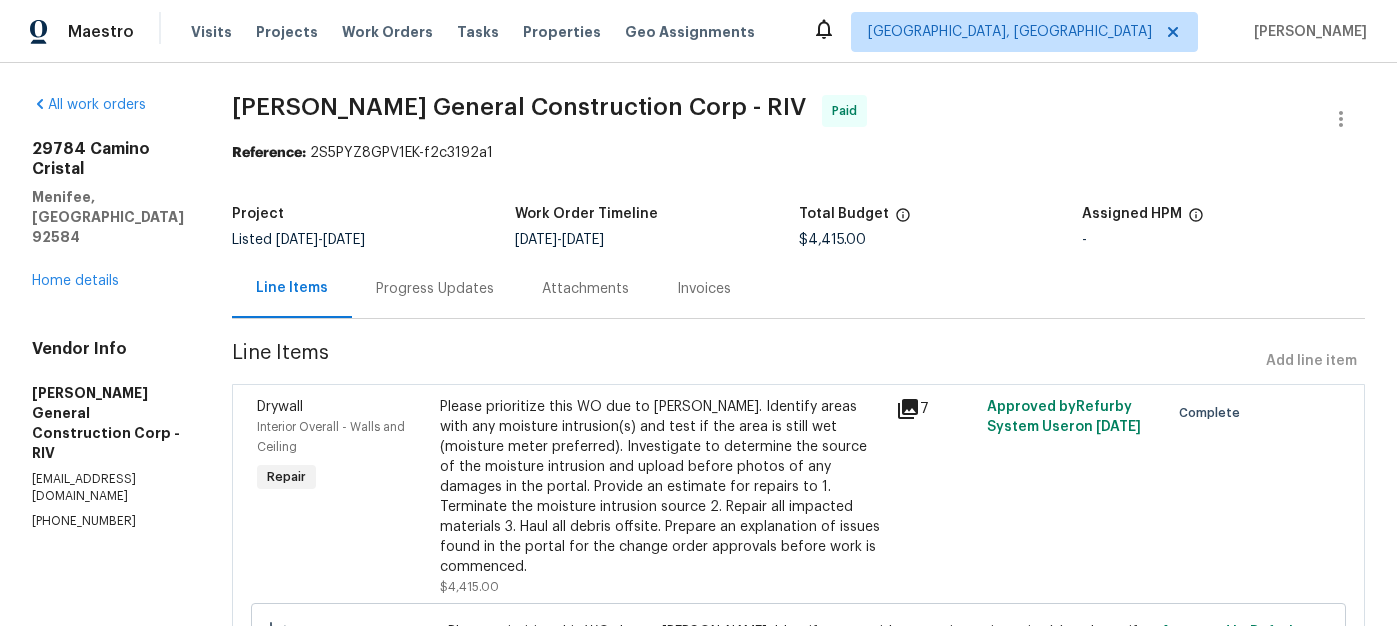 click on "Invoices" at bounding box center (704, 289) 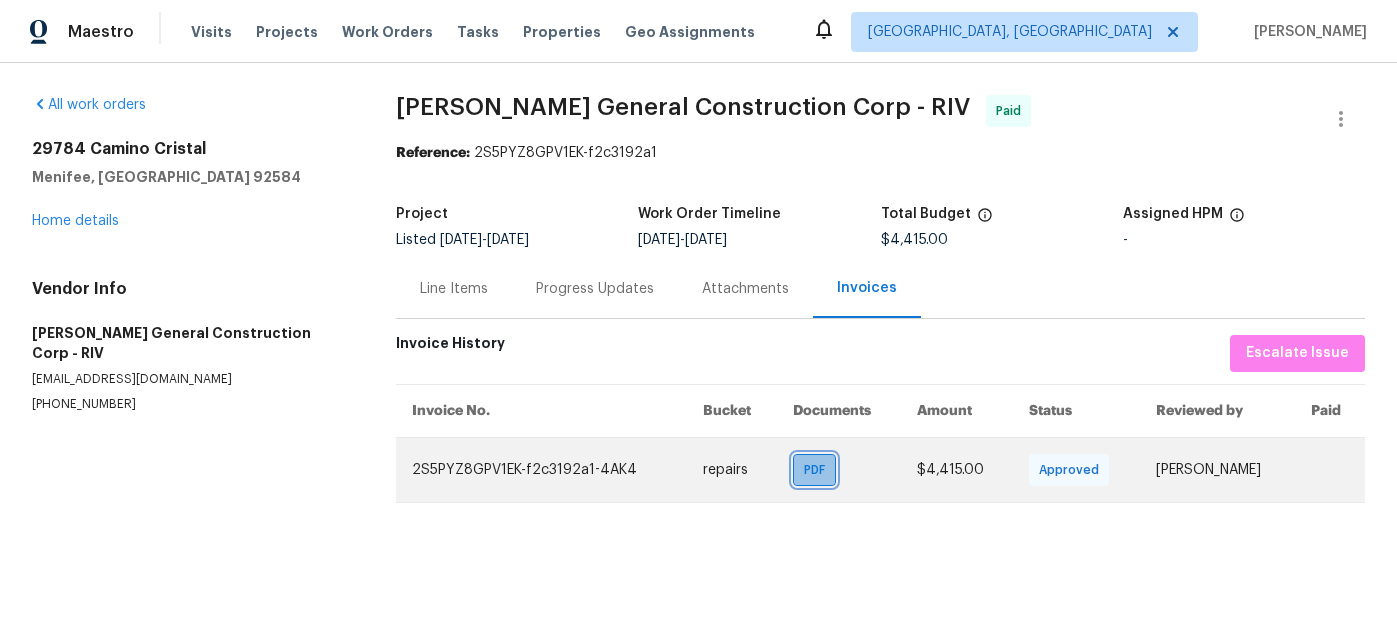 click on "PDF" at bounding box center (818, 470) 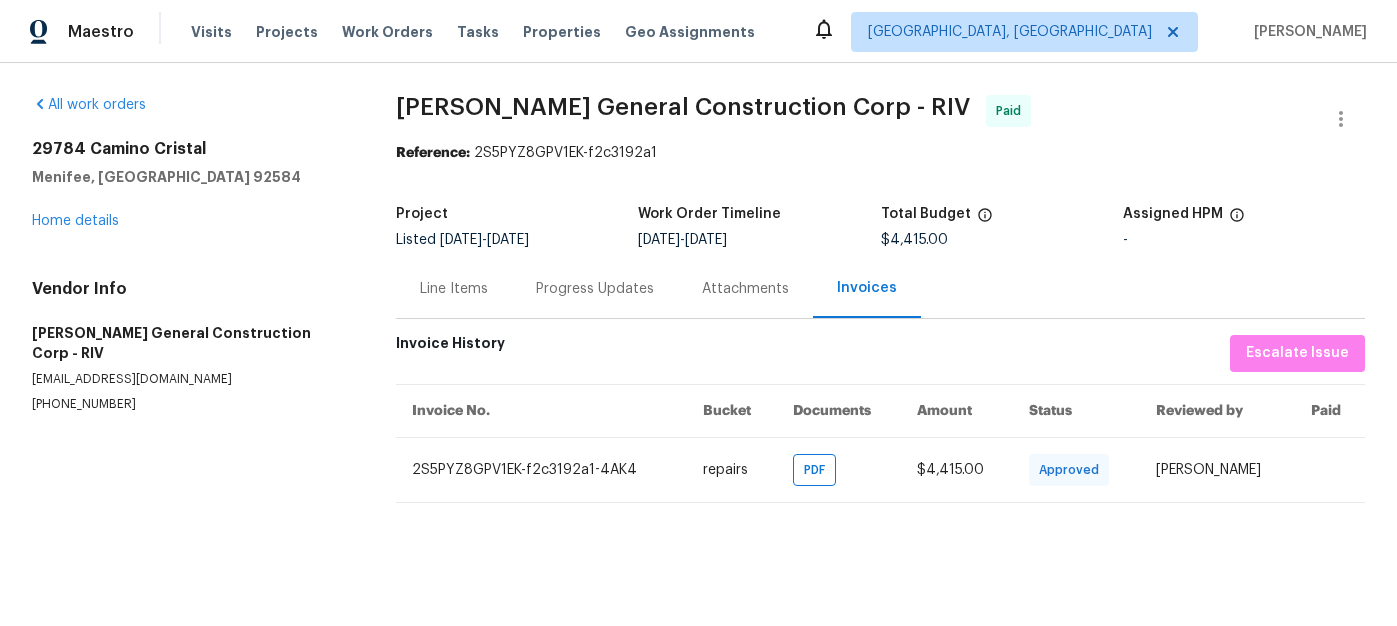 click on "29784 [GEOGRAPHIC_DATA][PERSON_NAME] Home details" at bounding box center (190, 185) 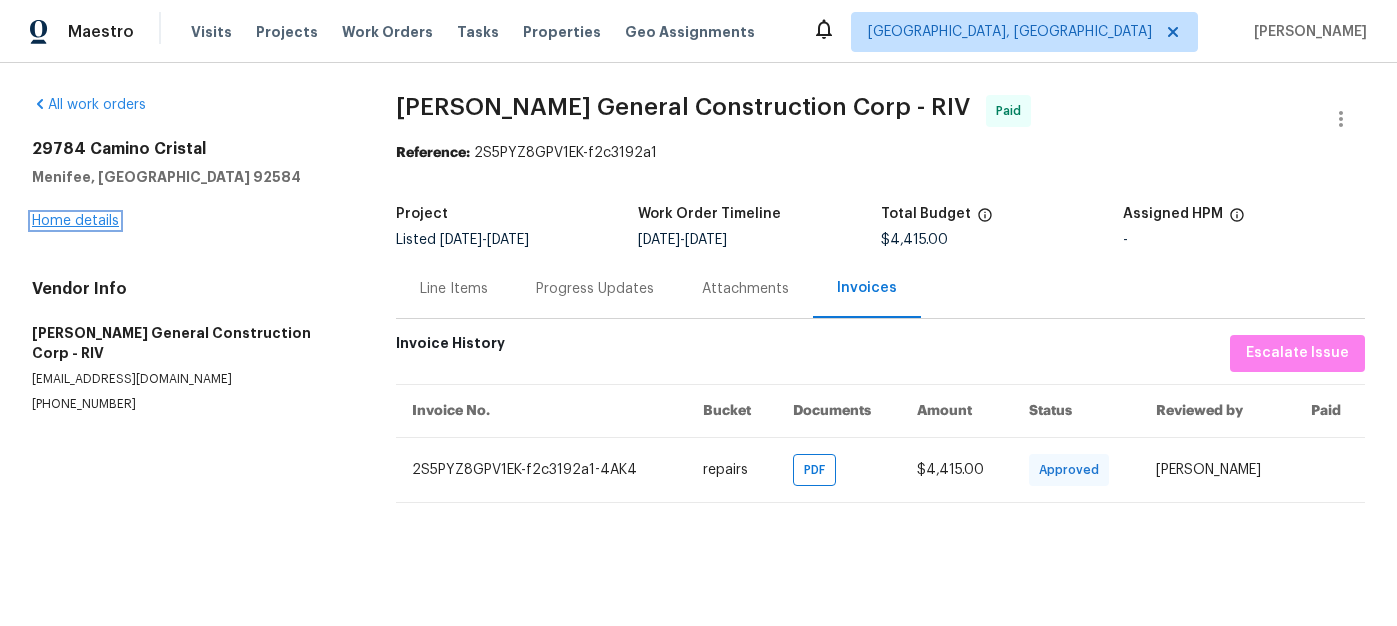 click on "Home details" at bounding box center (75, 221) 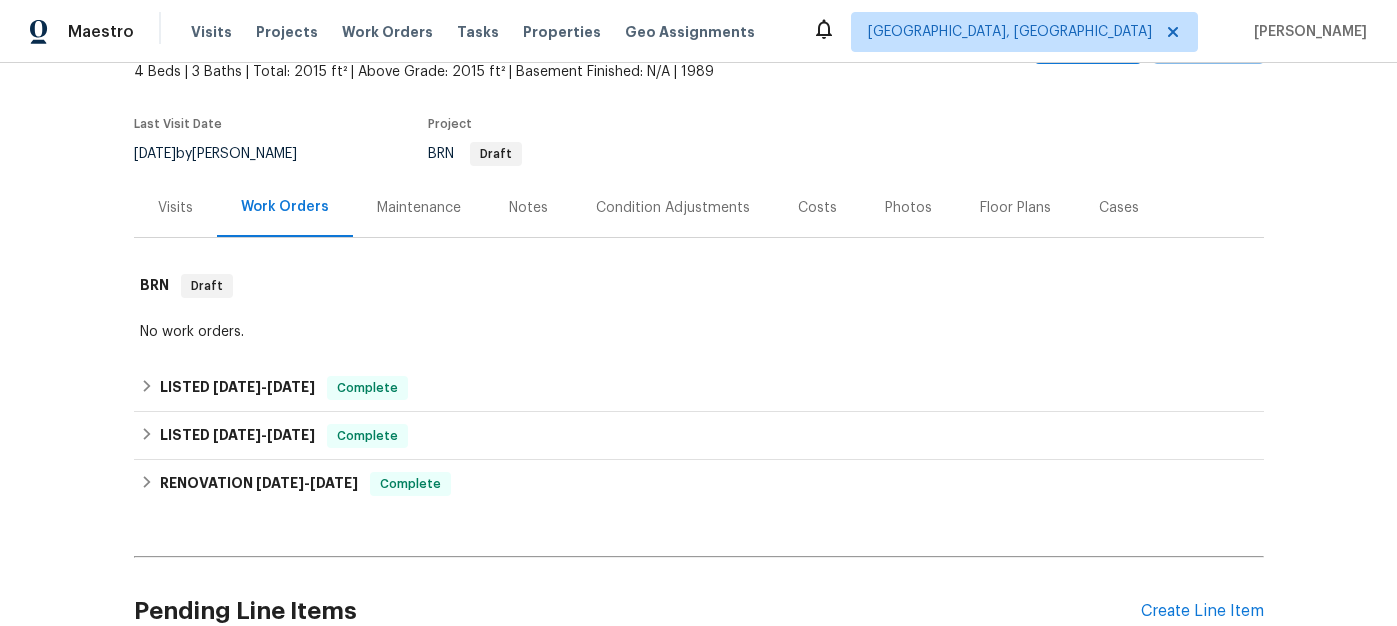 scroll, scrollTop: 127, scrollLeft: 0, axis: vertical 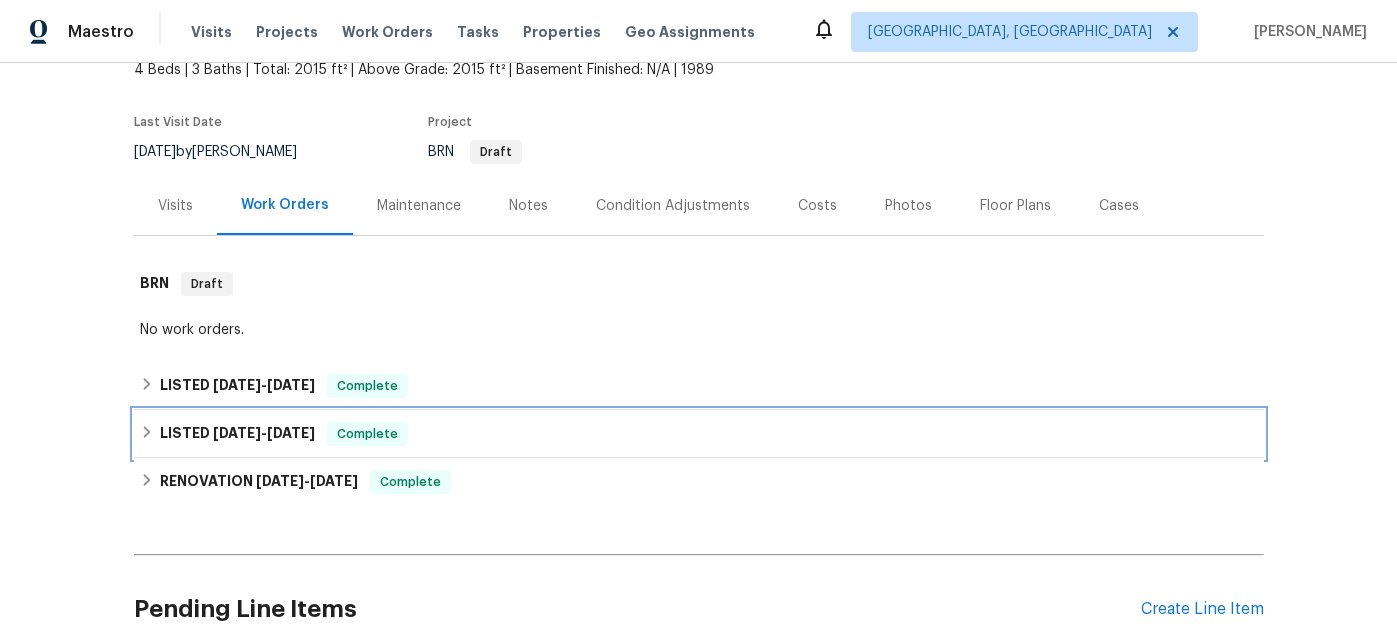 click on "LISTED   [DATE]  -  [DATE]" at bounding box center (237, 434) 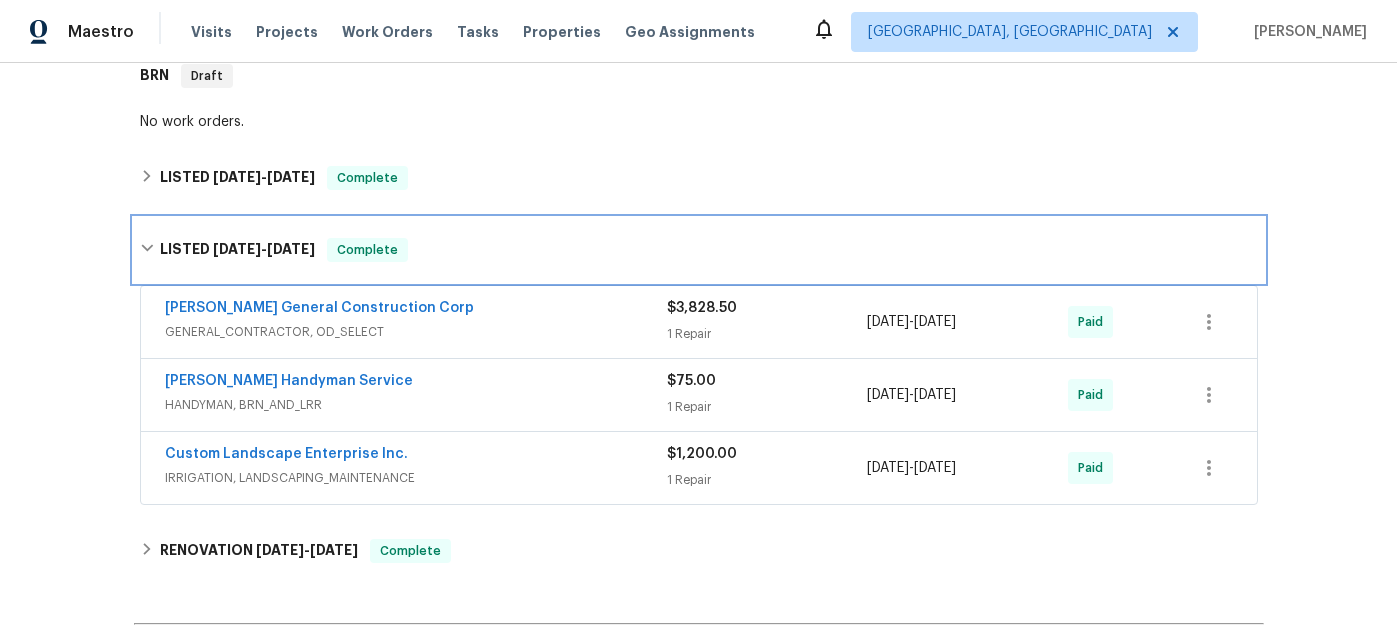 scroll, scrollTop: 336, scrollLeft: 0, axis: vertical 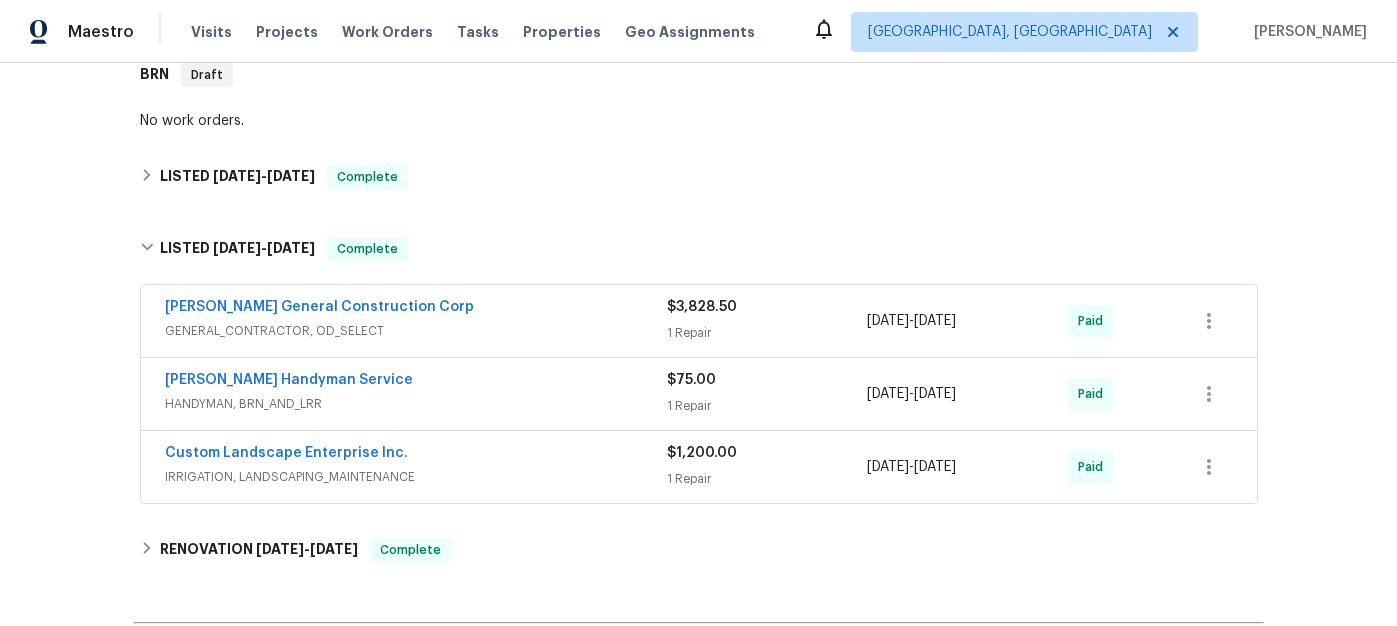click on "GENERAL_CONTRACTOR, OD_SELECT" at bounding box center [416, 331] 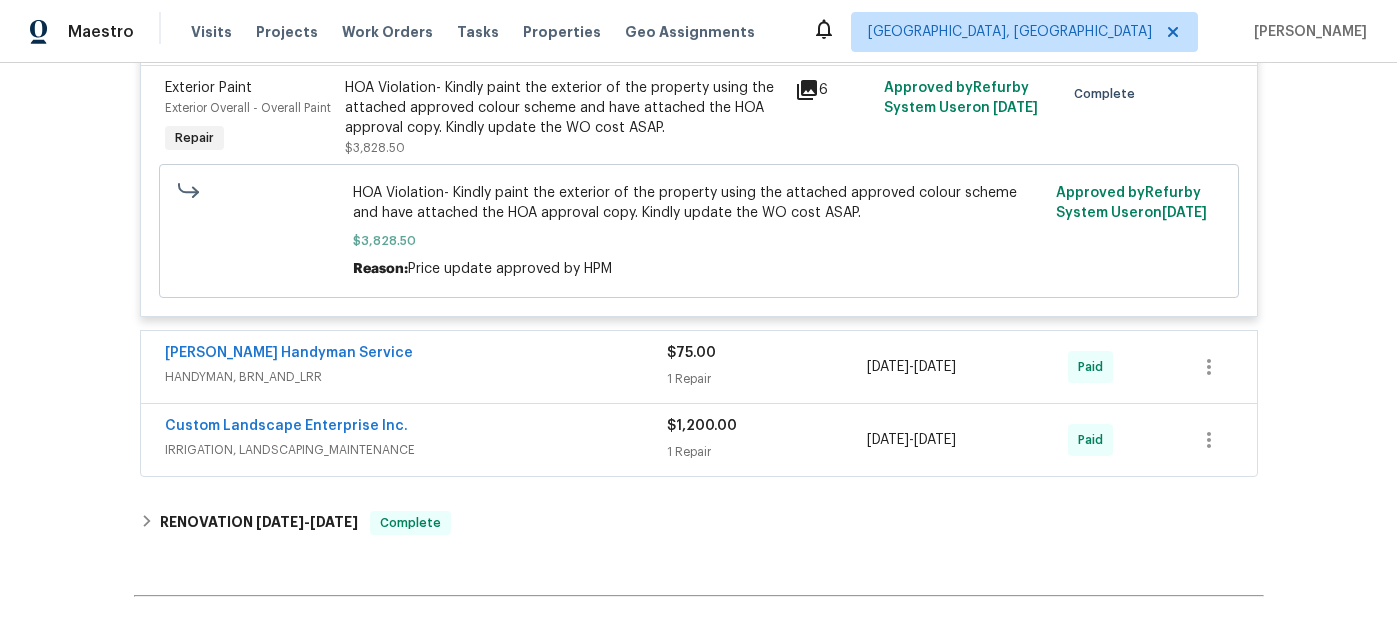 scroll, scrollTop: 686, scrollLeft: 0, axis: vertical 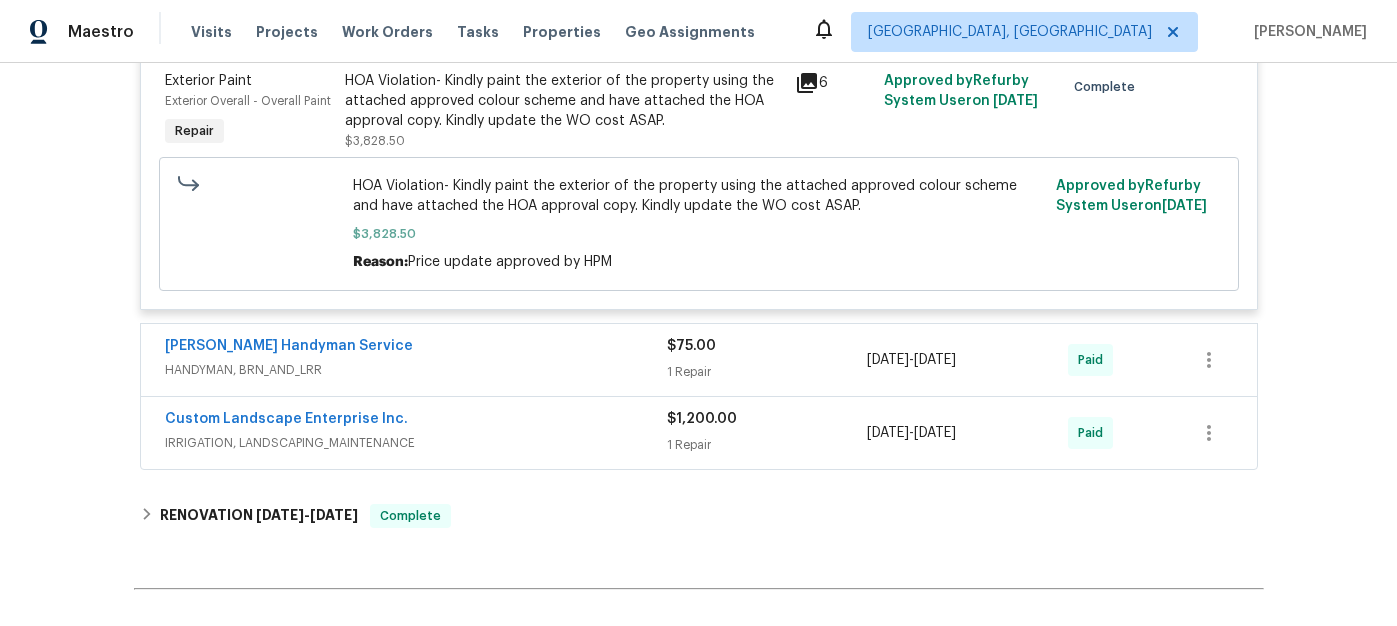 click on "Custom Landscape Enterprise Inc. IRRIGATION, LANDSCAPING_MAINTENANCE $1,200.00 1 Repair [DATE]  -  [DATE] Paid" at bounding box center [699, 433] 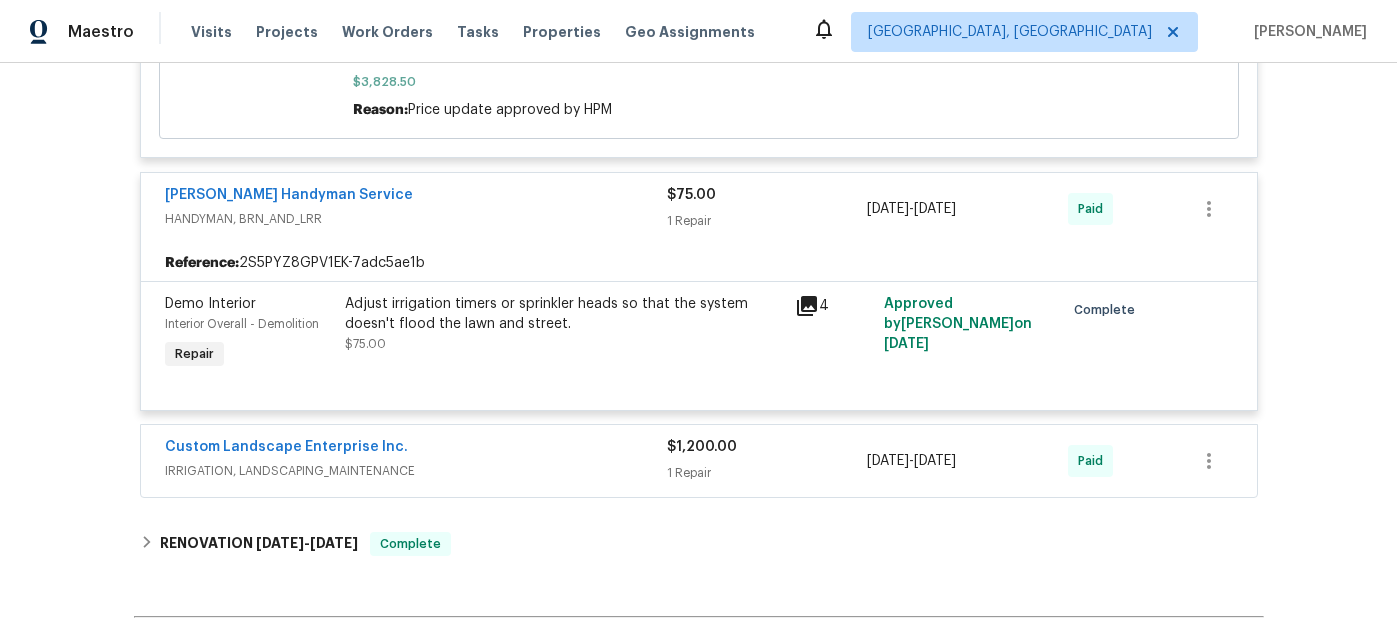 scroll, scrollTop: 883, scrollLeft: 0, axis: vertical 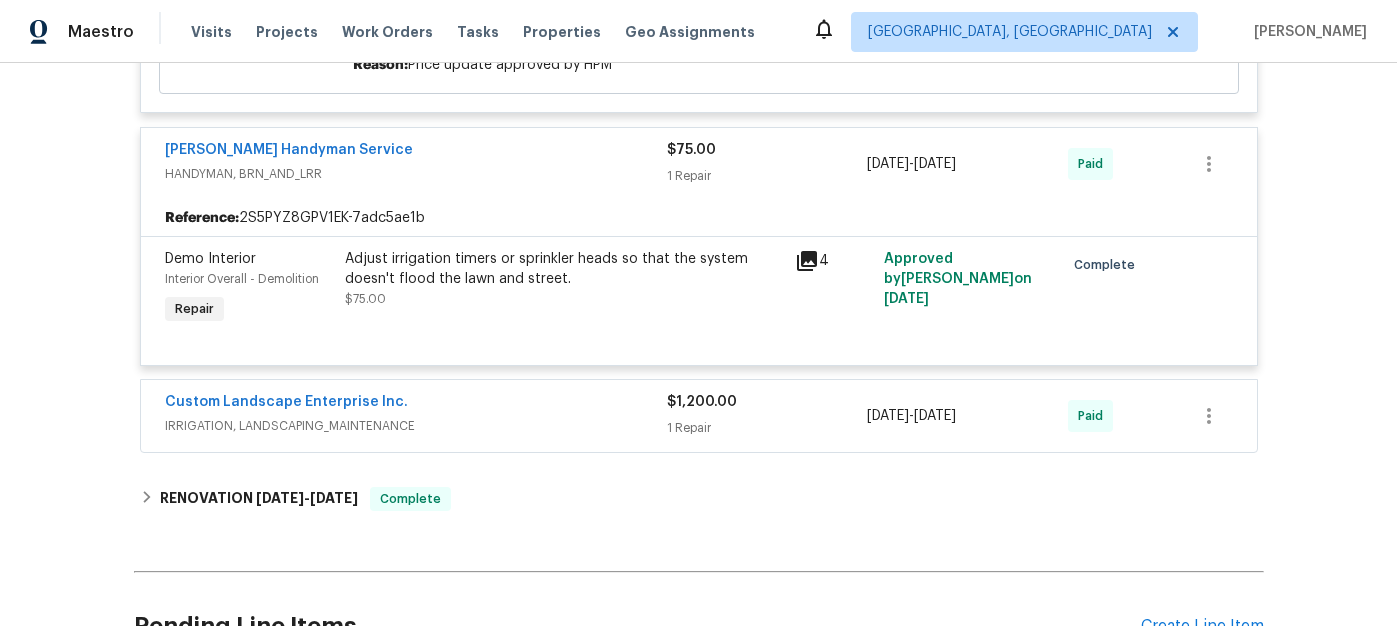 click on "[PERSON_NAME] General Construction Corp GENERAL_CONTRACTOR, OD_SELECT $3,828.50 1 Repair [DATE]  -  [DATE] Paid Reference:  2S5PYZ8GPV1EK-f21042539 Exterior Paint Exterior Overall - Overall Paint Repair HOA Violation- Kindly paint the exterior of the property using the attached approved colour scheme and have attached the HOA approval copy. Kindly update the WO cost ASAP. $3,828.50   6 Approved by  Refurby System User  on   [DATE] Complete HOA Violation- Kindly paint the exterior of the property using the attached approved colour scheme and have attached the HOA approval copy. Kindly update the WO cost ASAP. $3,828.50 Reason:  Price update approved by HPM Approved by  Refurby System User  on  [DATE] [PERSON_NAME] Handyman Service HANDYMAN, BRN_AND_LRR $75.00 1 Repair [DATE]  -  [DATE] Paid Reference:  2S5PYZ8GPV1EK-7adc5ae1b Demo Interior Interior Overall - Demolition Repair Adjust irrigation timers or sprinkler heads so that the system doesn't flood the lawn and street. $75.00   4 Approved by   on    -" at bounding box center [699, 95] 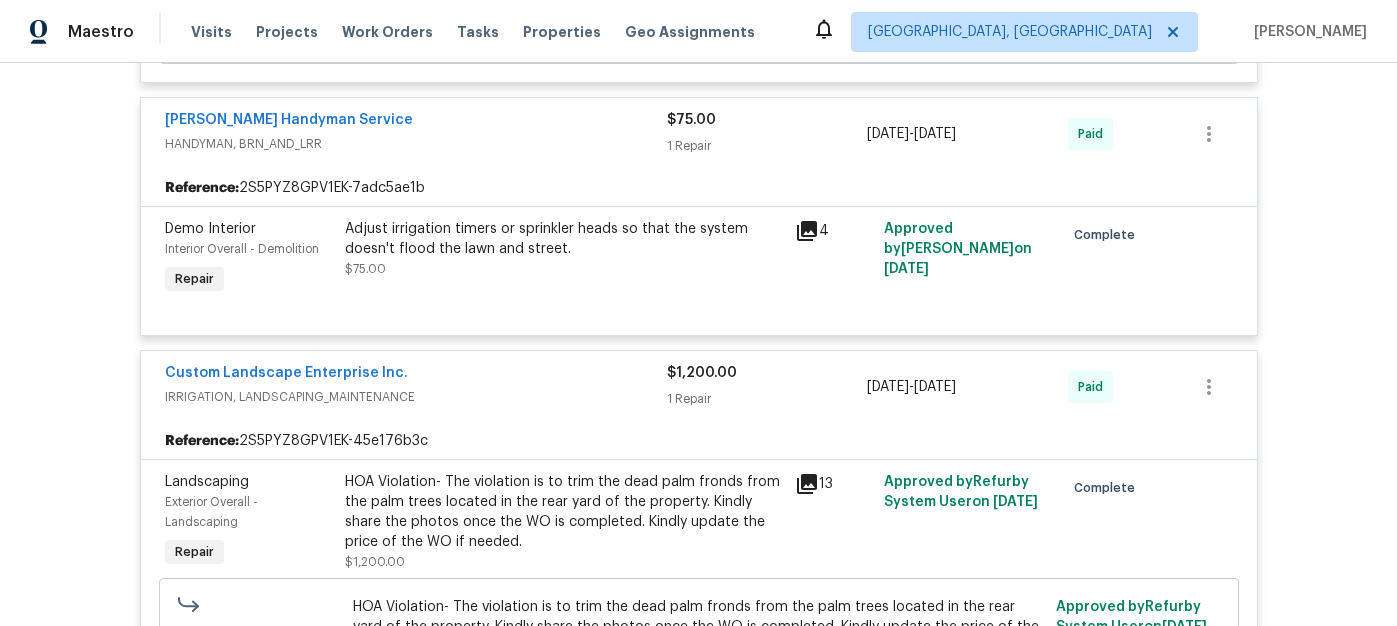 scroll, scrollTop: 922, scrollLeft: 0, axis: vertical 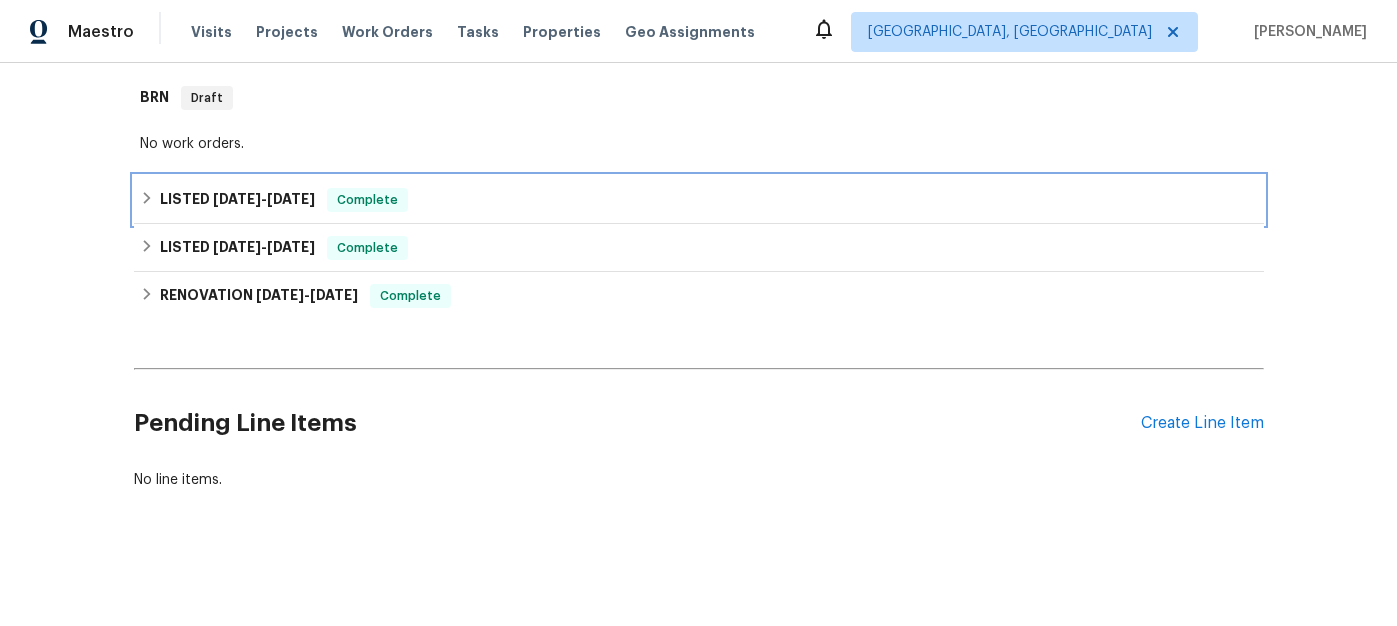 click on "LISTED   4/7/25  -  4/10/25" at bounding box center (237, 200) 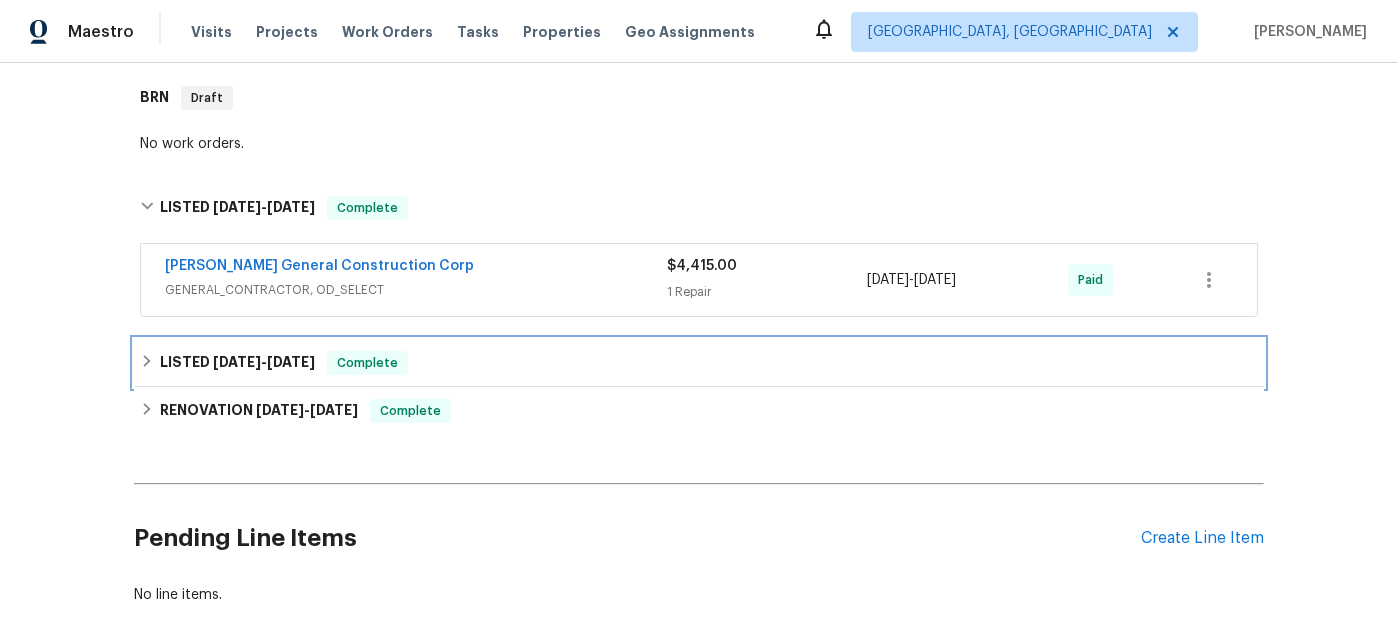 click on "3/10/25" at bounding box center [237, 362] 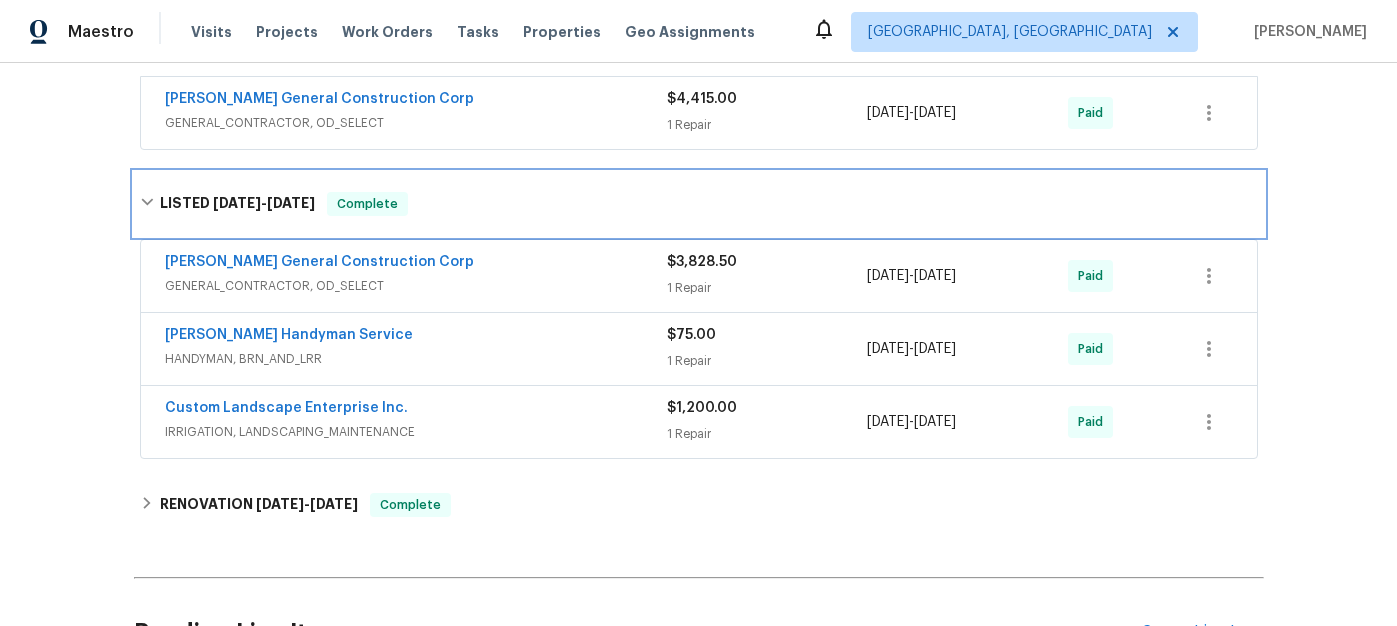 scroll, scrollTop: 503, scrollLeft: 0, axis: vertical 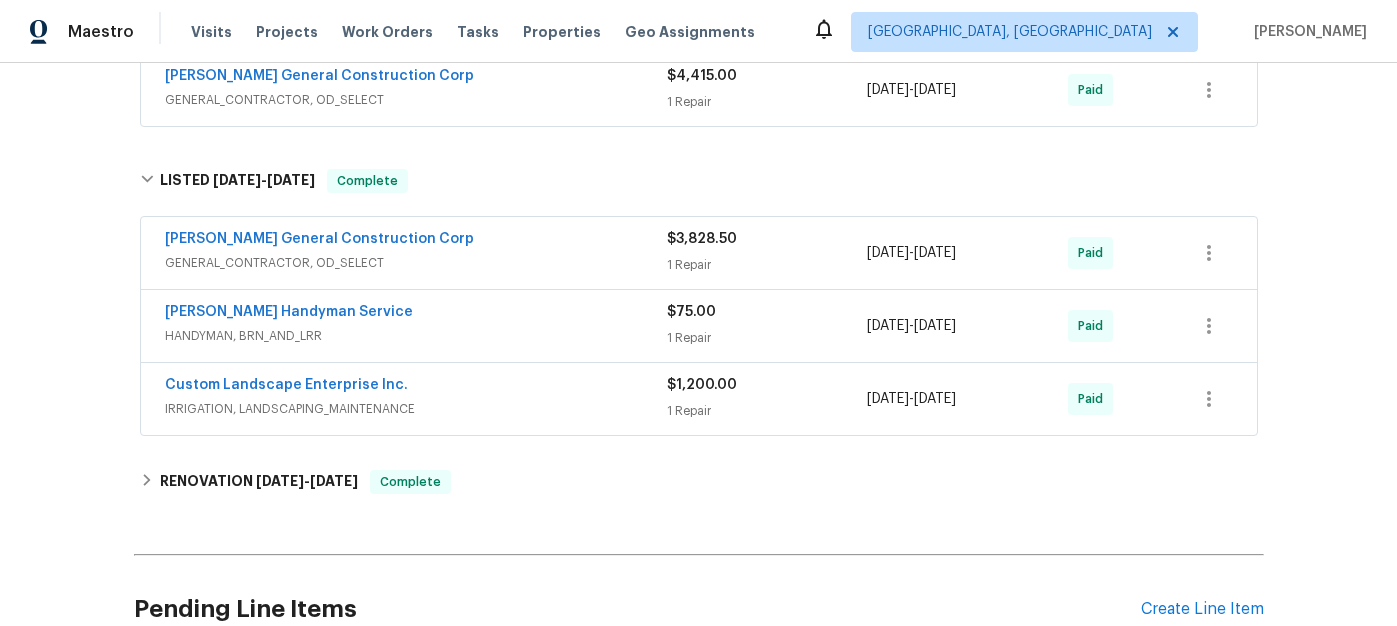 click on "Zamora General Construction Corp" at bounding box center (416, 241) 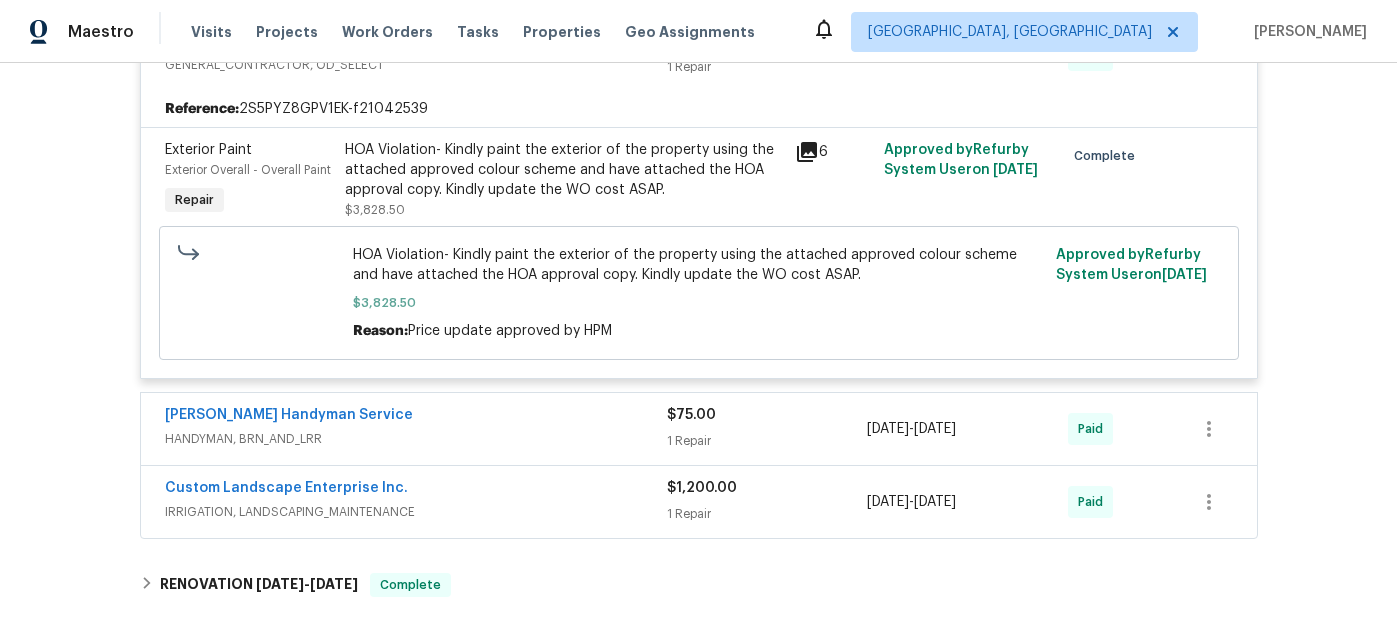 scroll, scrollTop: 764, scrollLeft: 0, axis: vertical 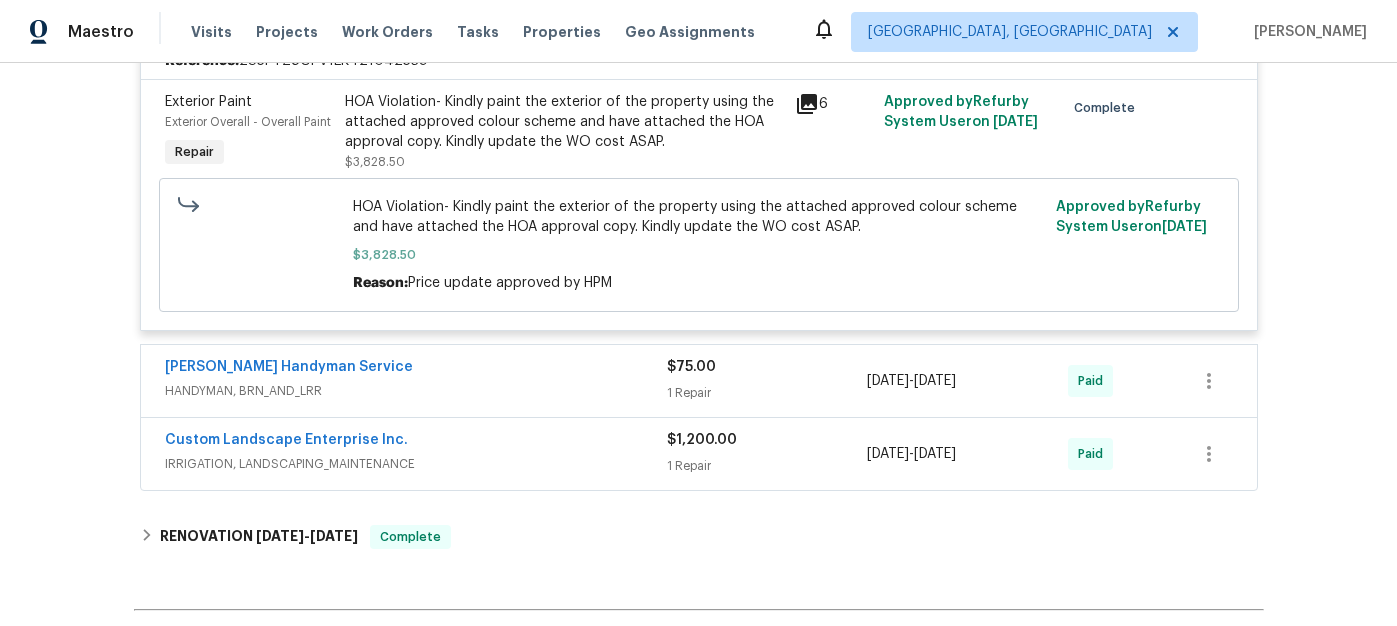 click on "[PERSON_NAME] Handyman Service" at bounding box center [416, 369] 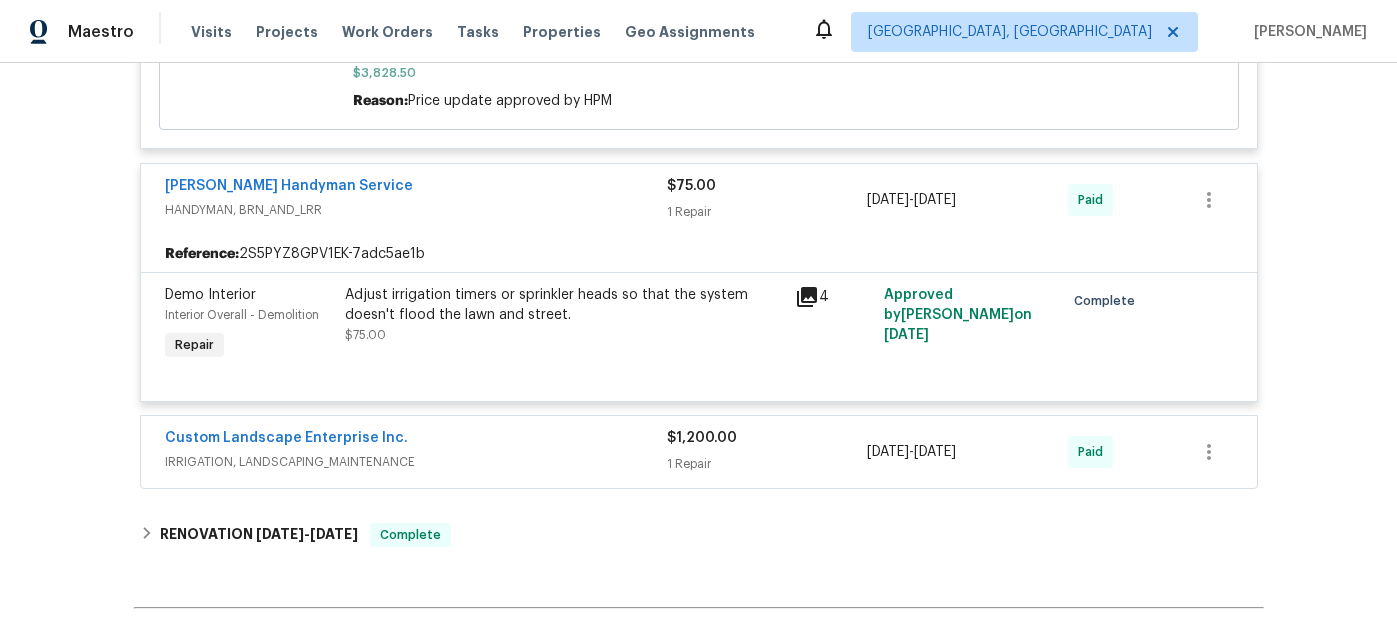 scroll, scrollTop: 948, scrollLeft: 0, axis: vertical 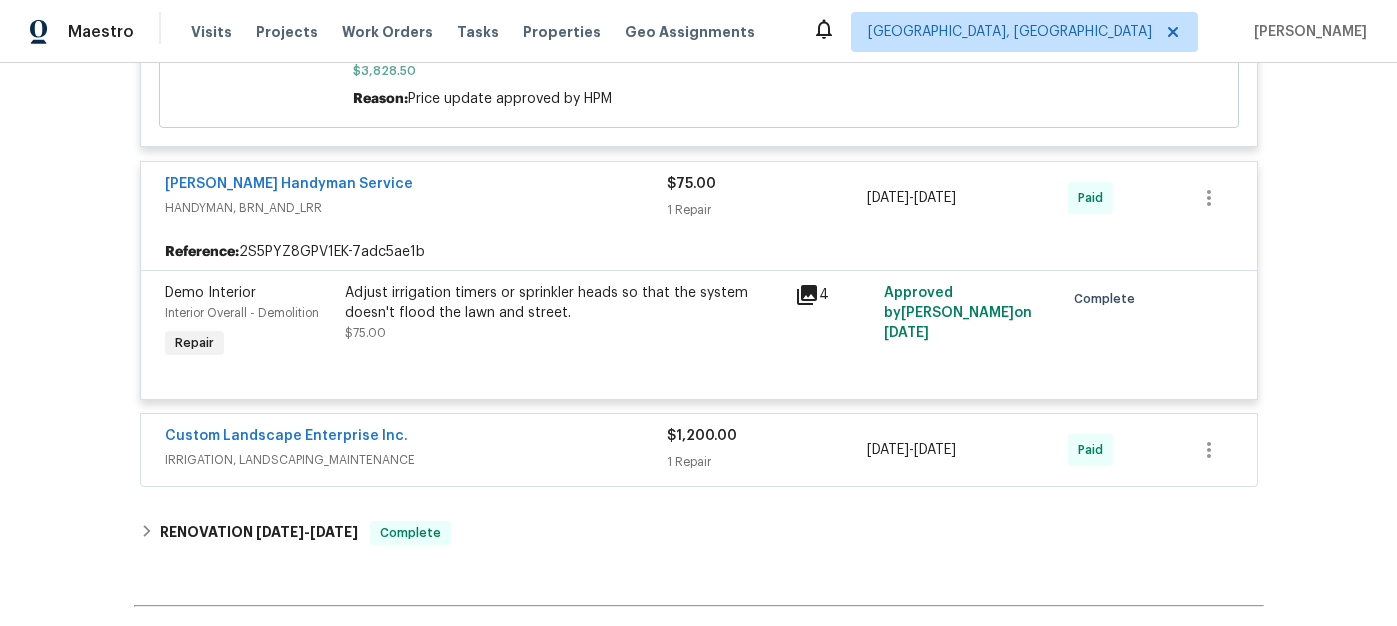 click on "Custom Landscape Enterprise Inc." at bounding box center (416, 438) 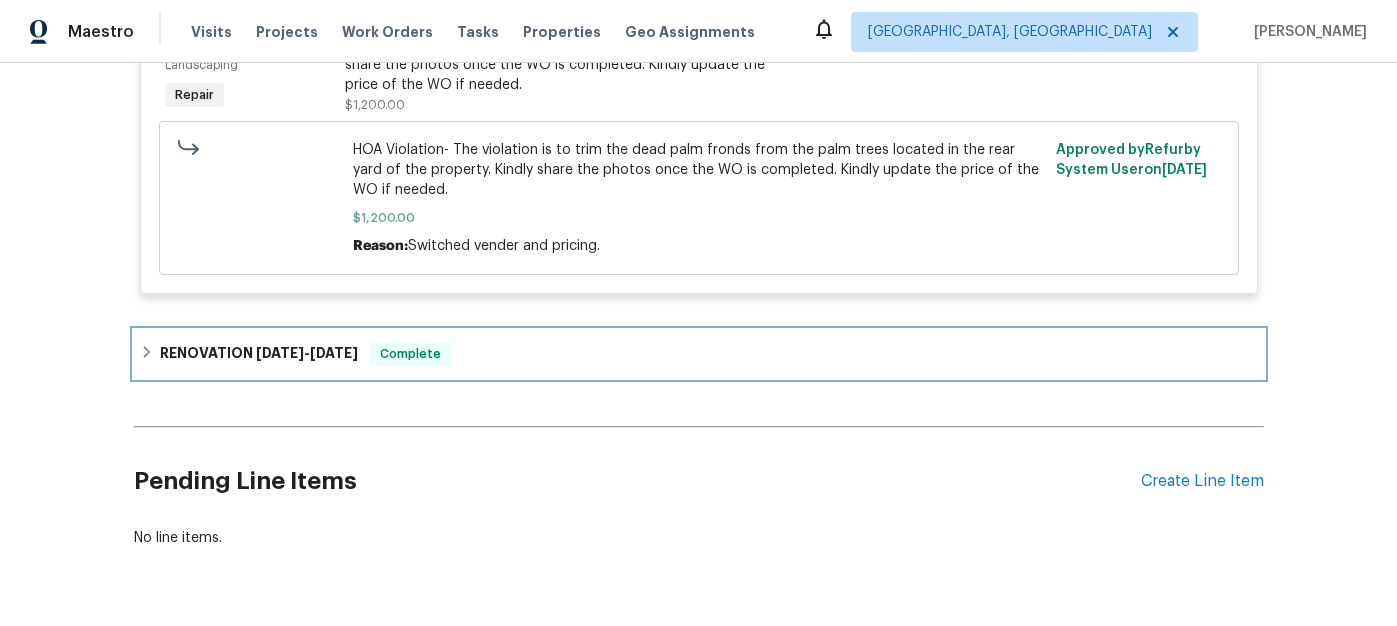 click on "[DATE]" at bounding box center [280, 353] 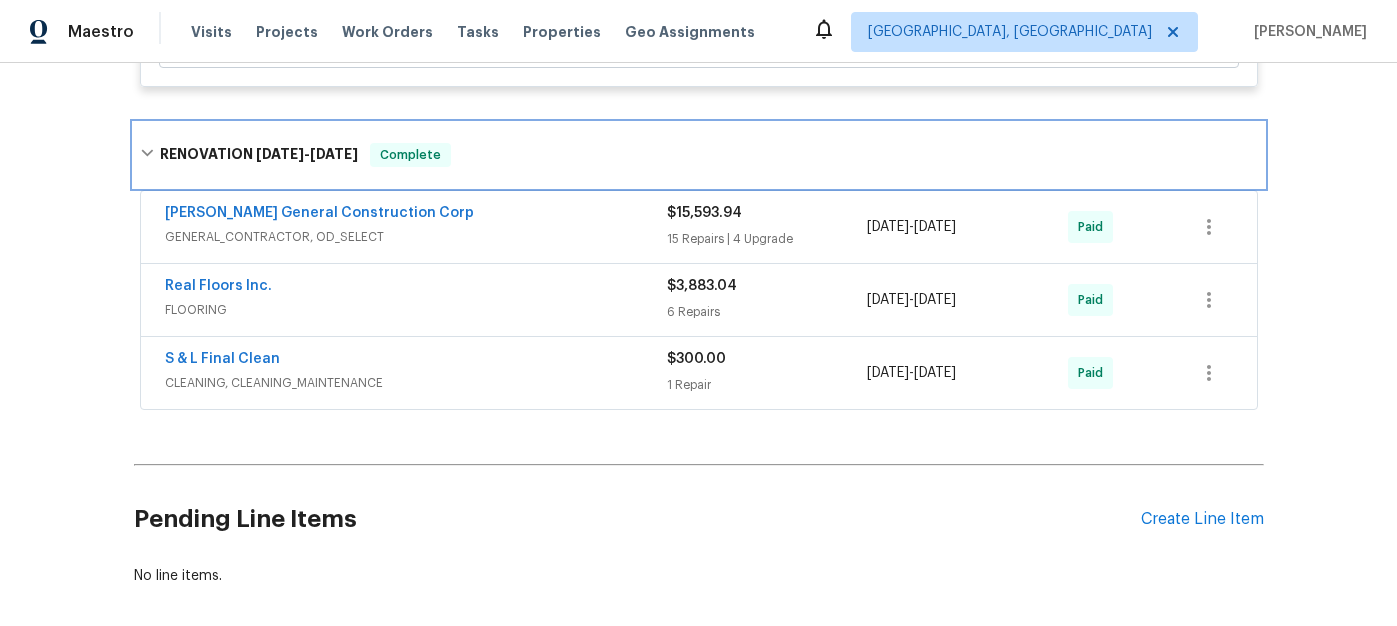 scroll, scrollTop: 1679, scrollLeft: 0, axis: vertical 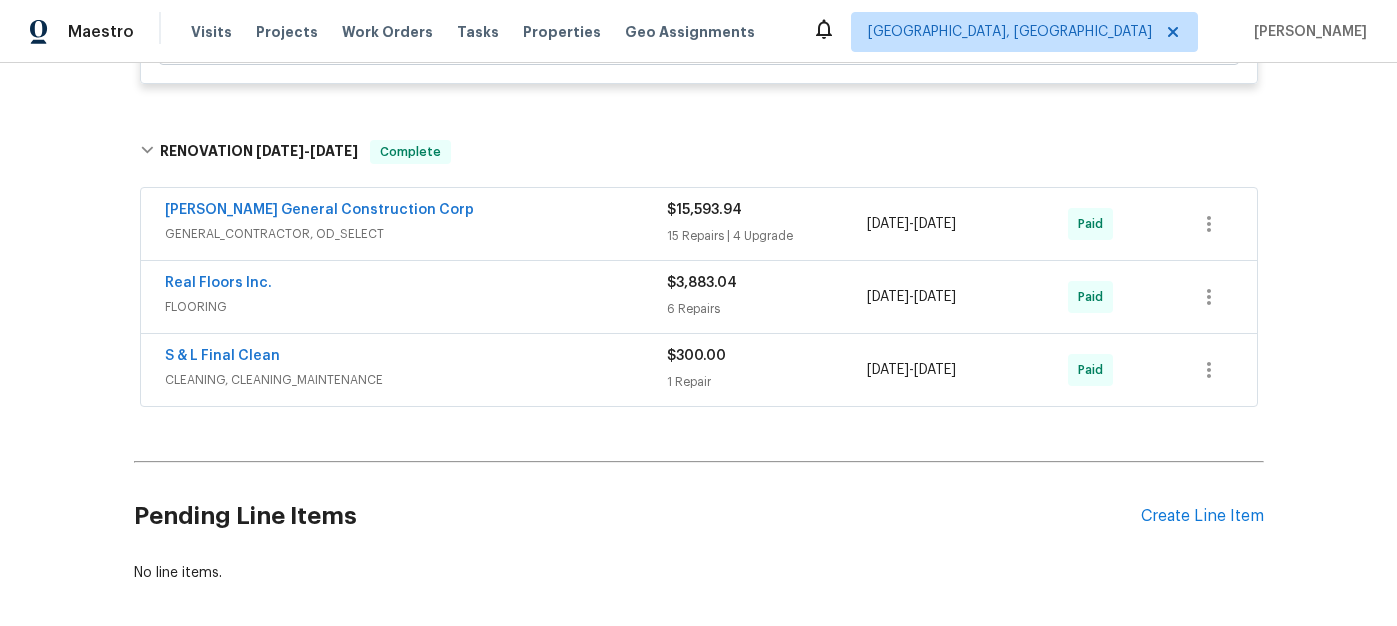 click on "[PERSON_NAME] General Construction Corp" at bounding box center (416, 212) 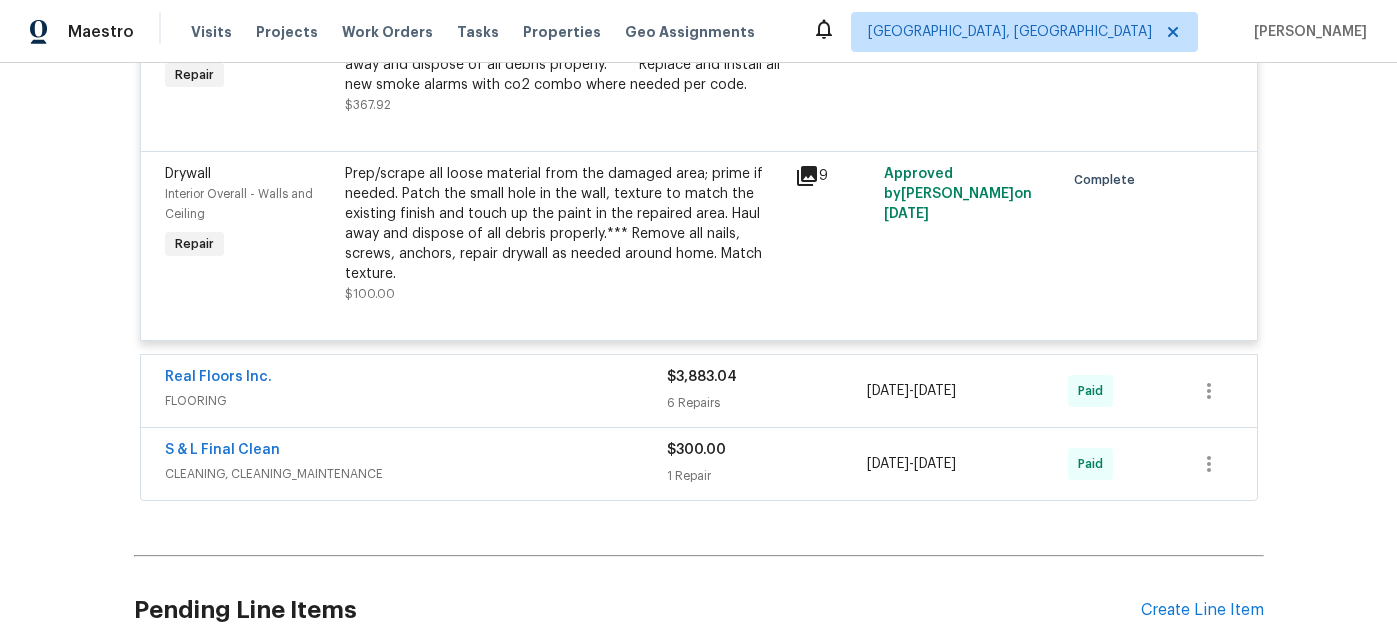 scroll, scrollTop: 4905, scrollLeft: 0, axis: vertical 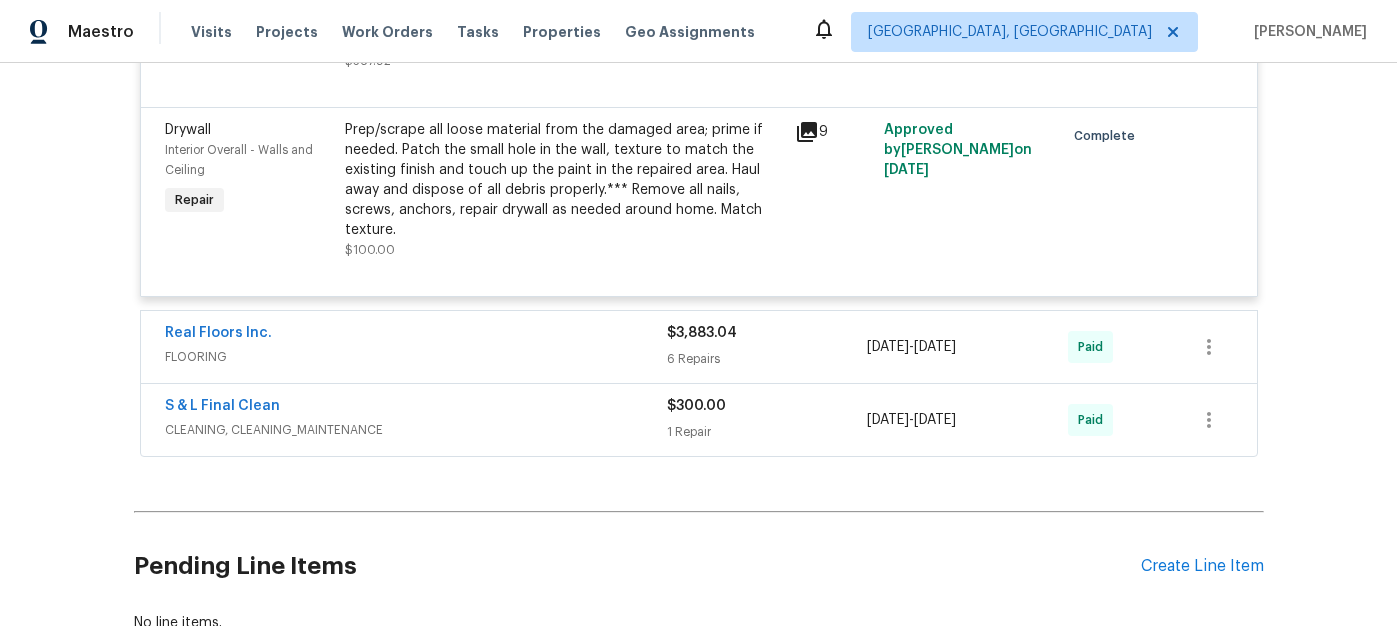 click on "FLOORING" at bounding box center (416, 357) 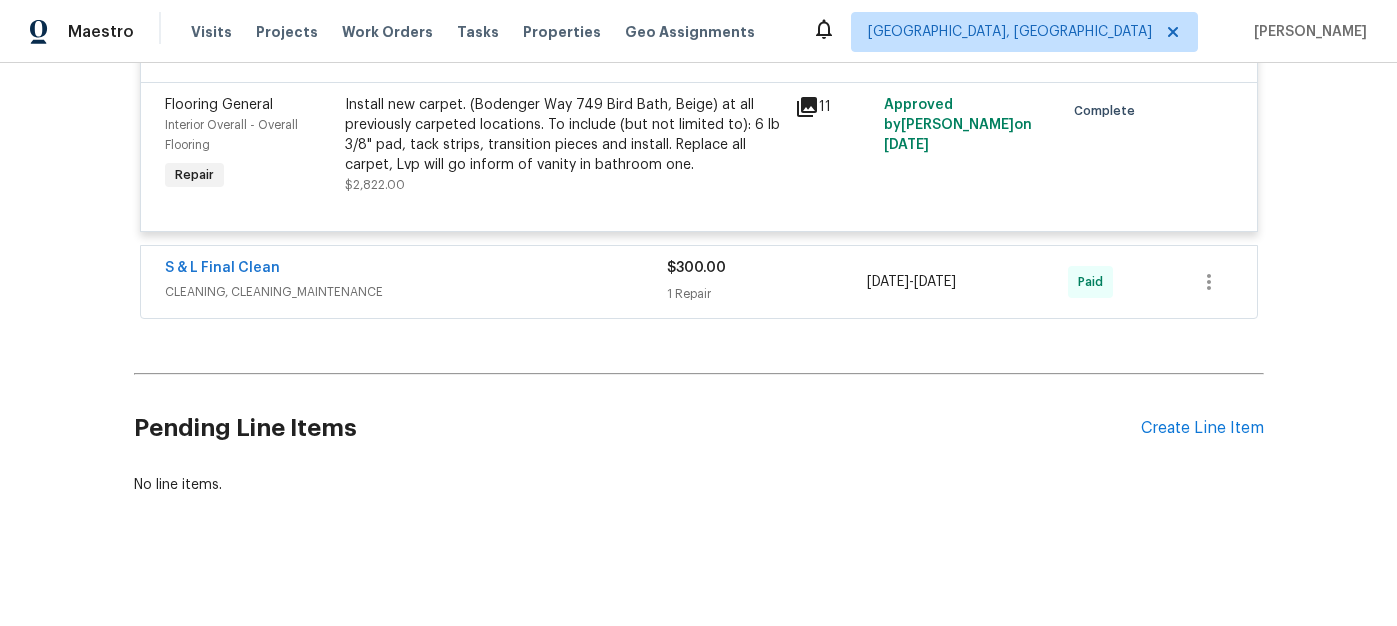 scroll, scrollTop: 6121, scrollLeft: 0, axis: vertical 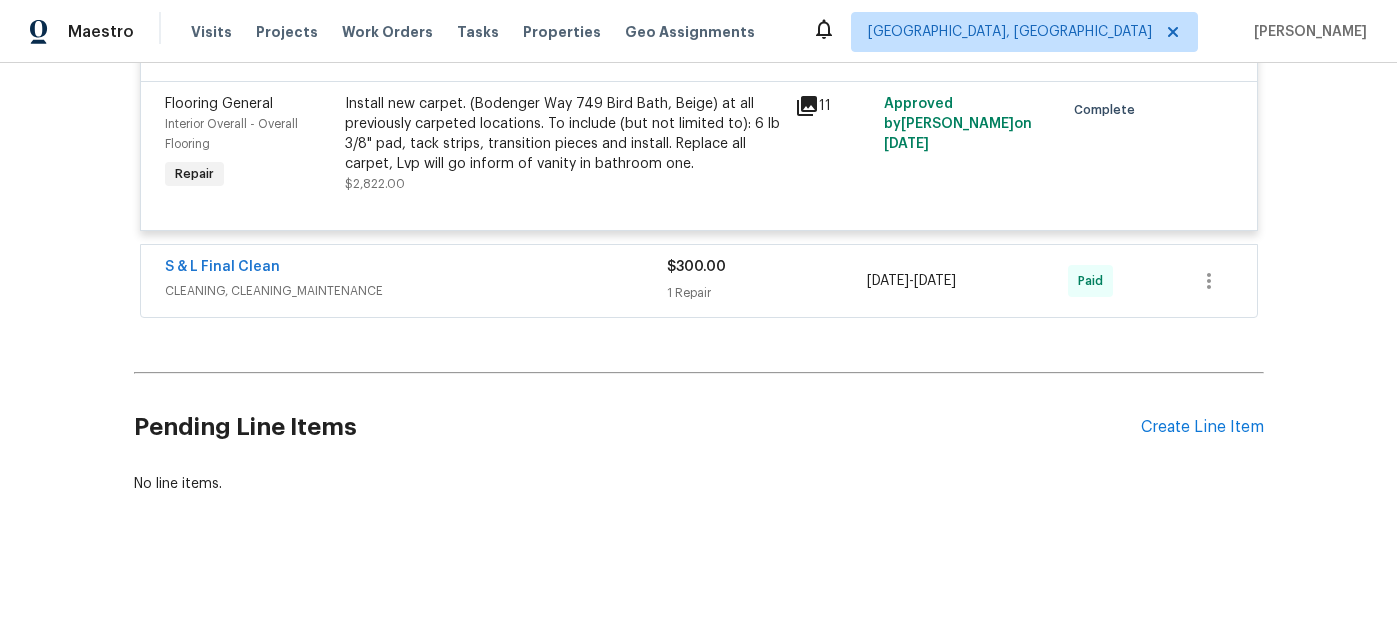 click on "S & L Final Clean" at bounding box center (416, 269) 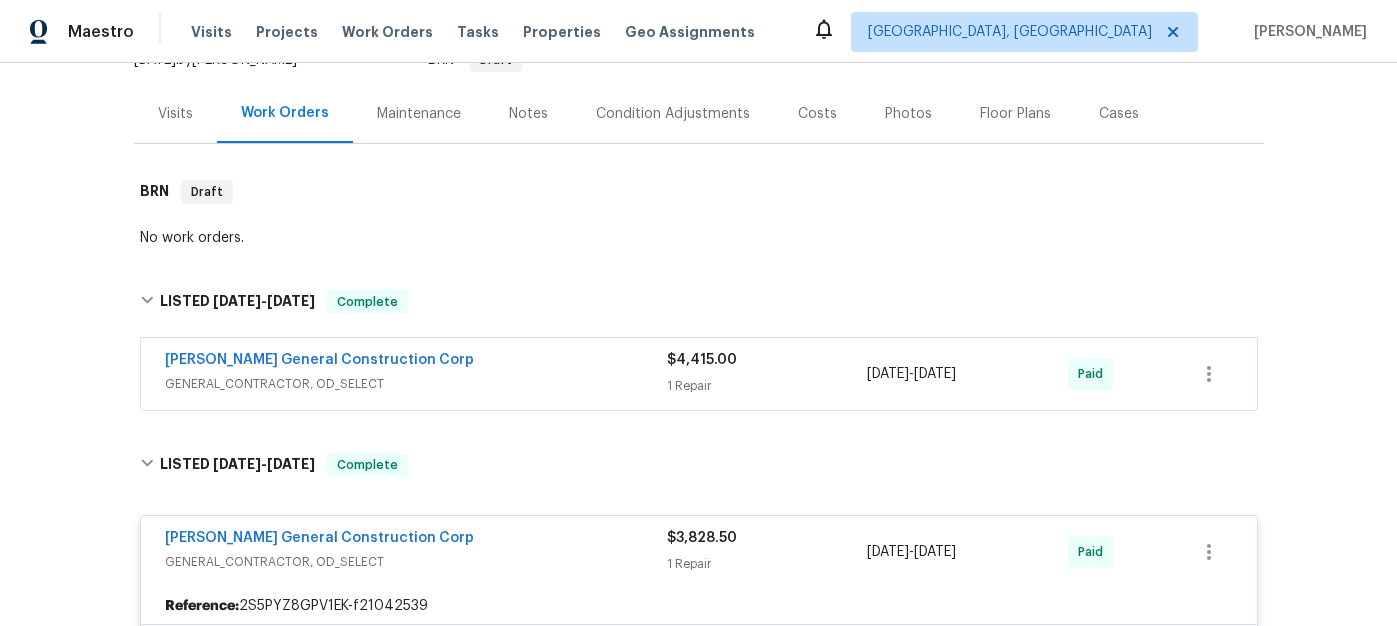 scroll, scrollTop: 243, scrollLeft: 0, axis: vertical 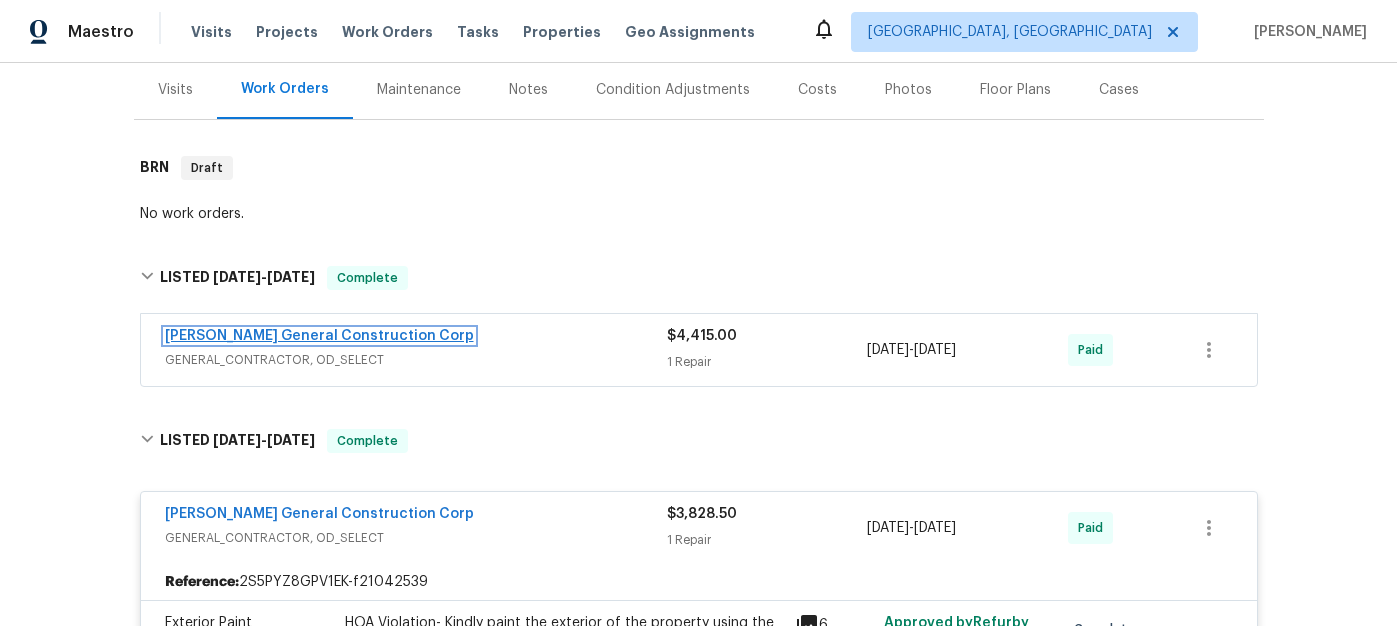click on "[PERSON_NAME] General Construction Corp" at bounding box center (319, 336) 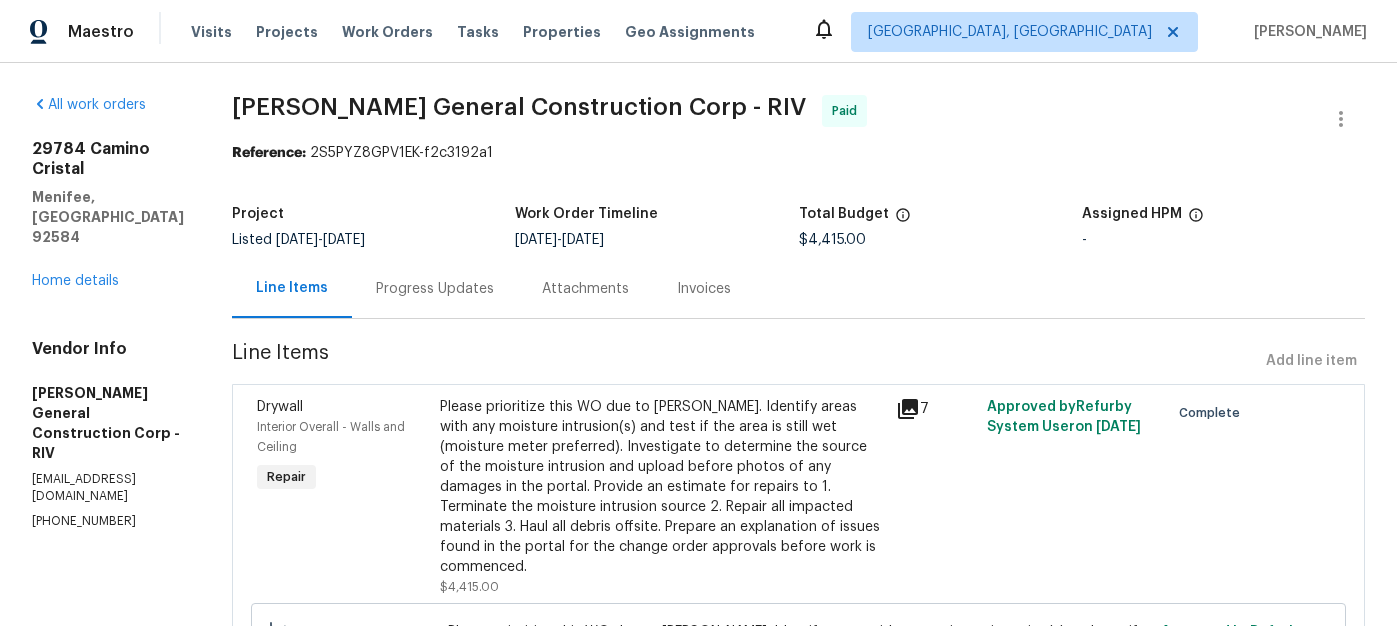 click on "Progress Updates" at bounding box center (435, 289) 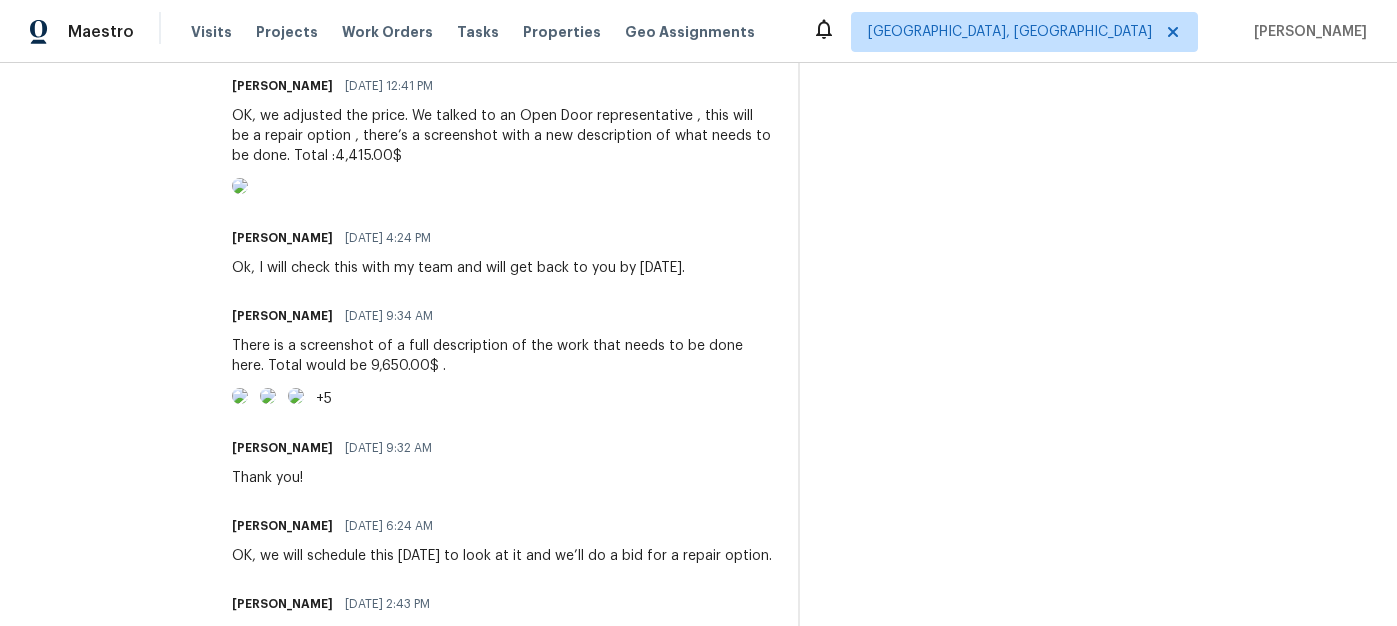 scroll, scrollTop: 946, scrollLeft: 0, axis: vertical 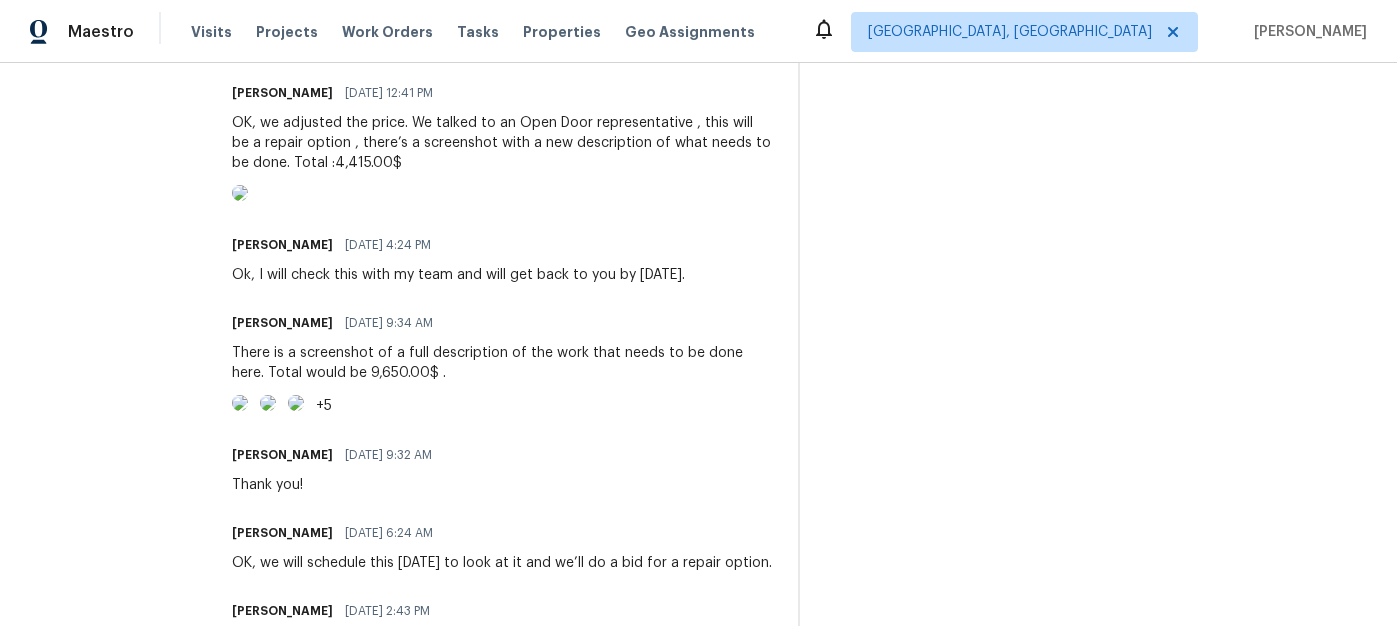click at bounding box center (240, 193) 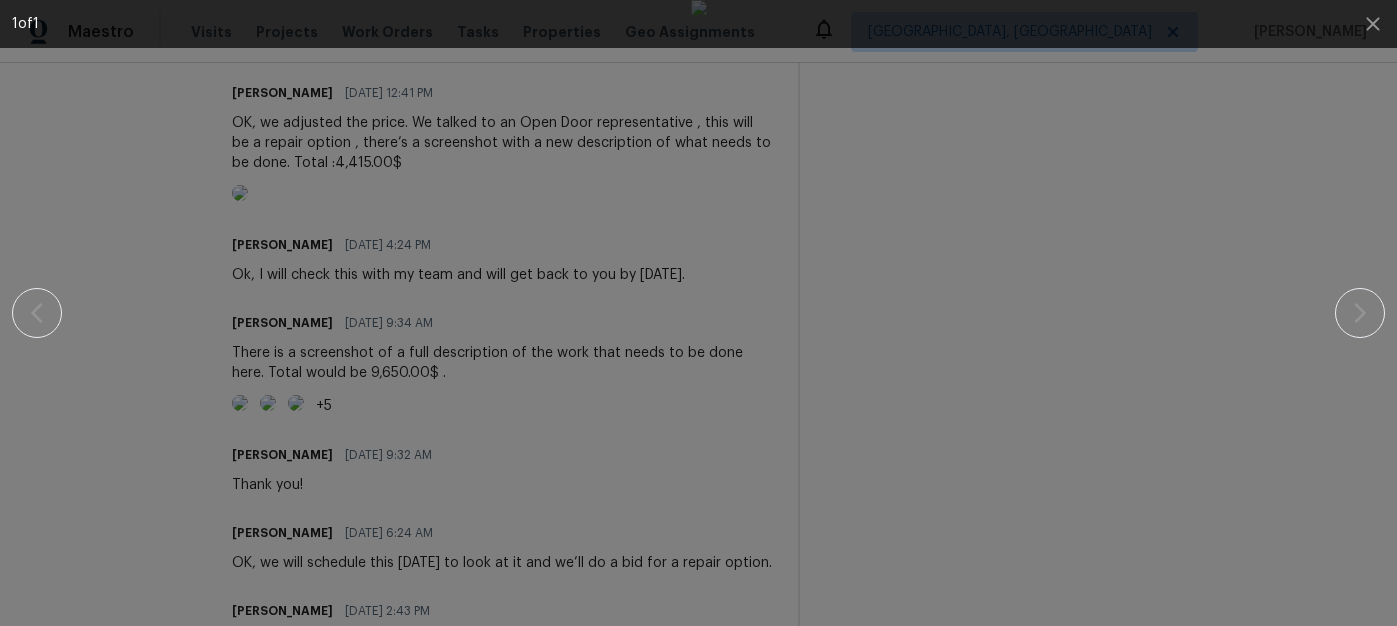 click at bounding box center (698, 313) 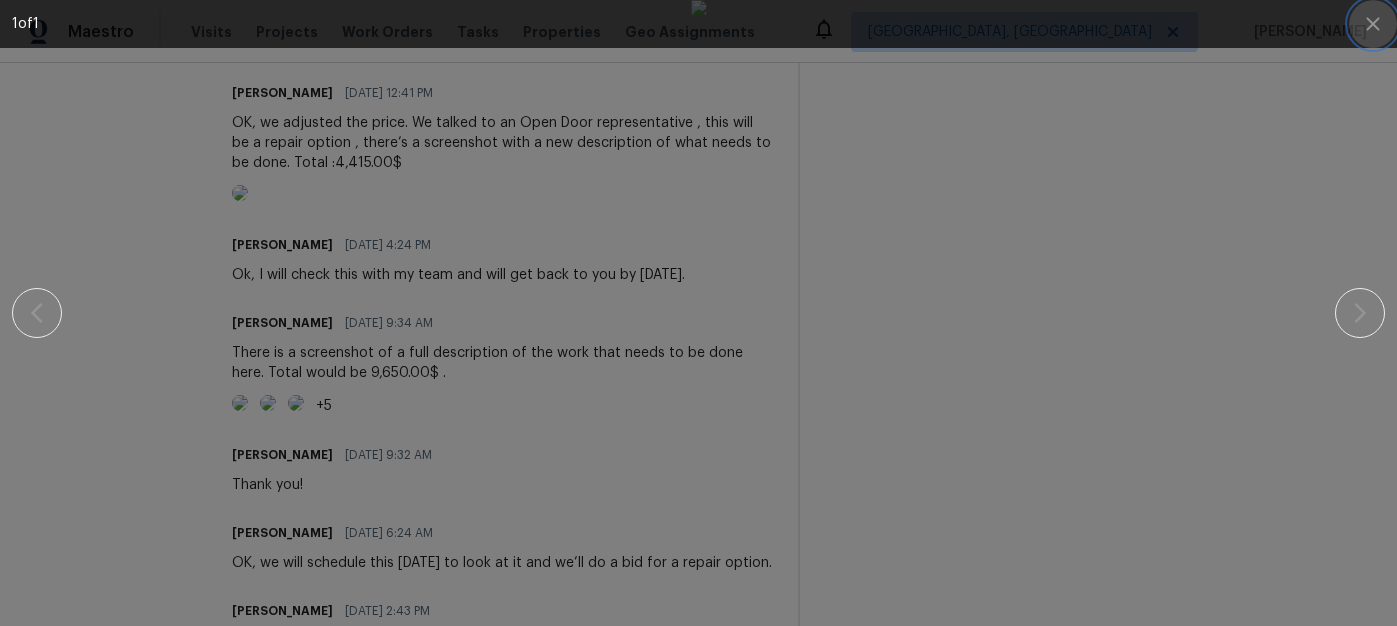 click 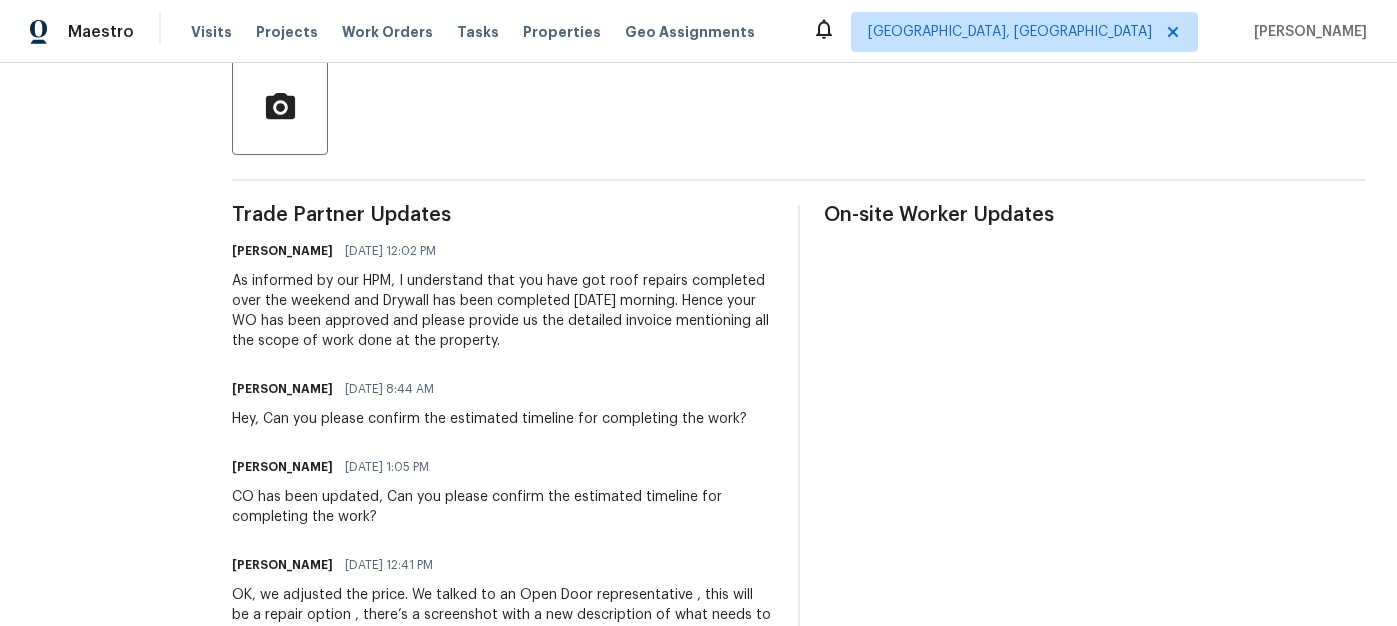 scroll, scrollTop: 473, scrollLeft: 0, axis: vertical 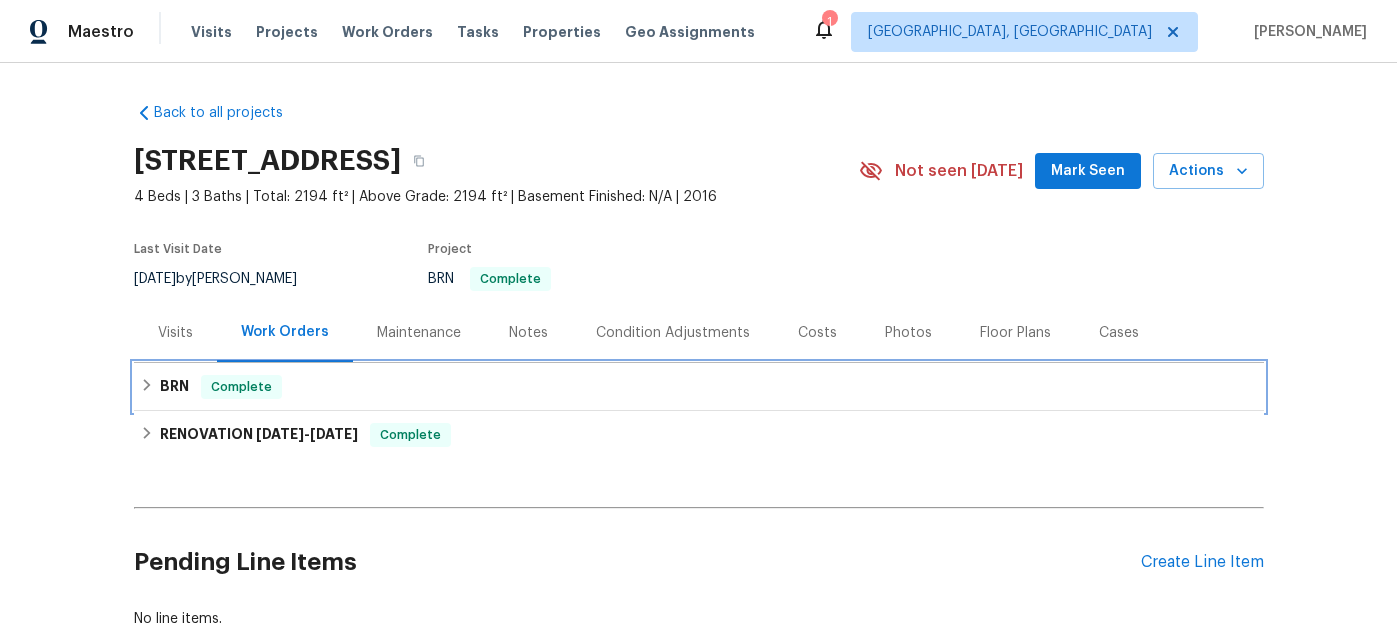 click on "BRN" at bounding box center (174, 387) 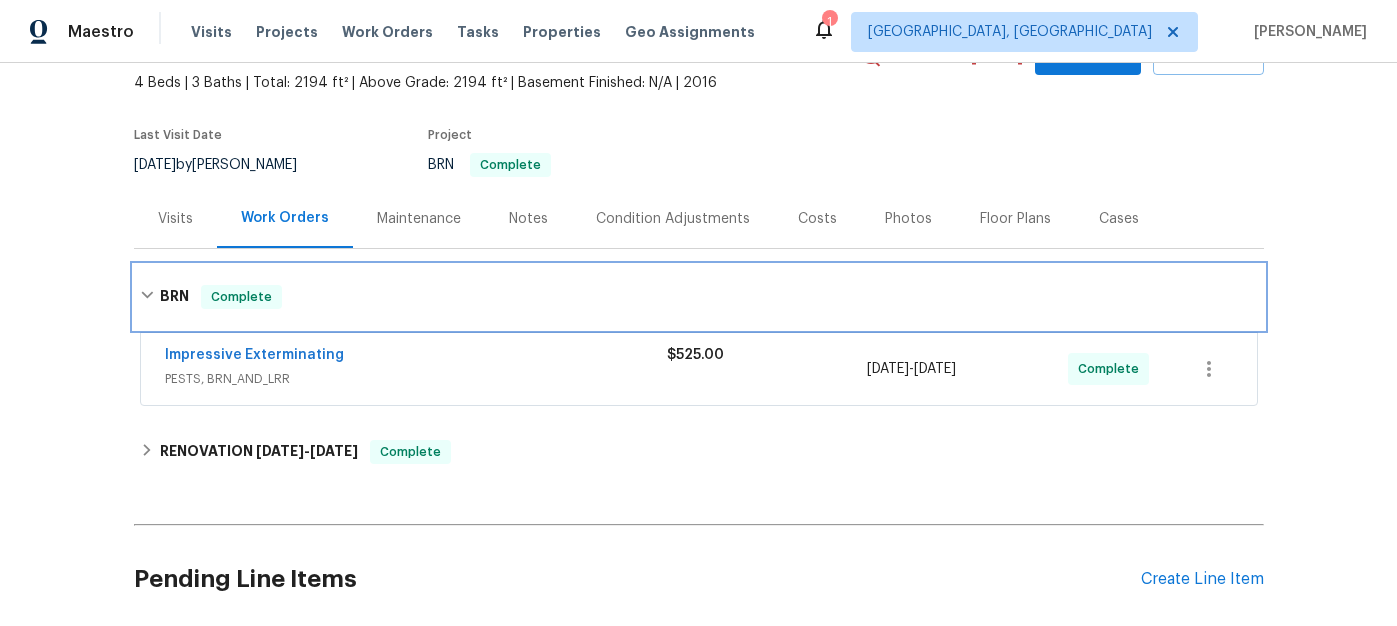scroll, scrollTop: 148, scrollLeft: 0, axis: vertical 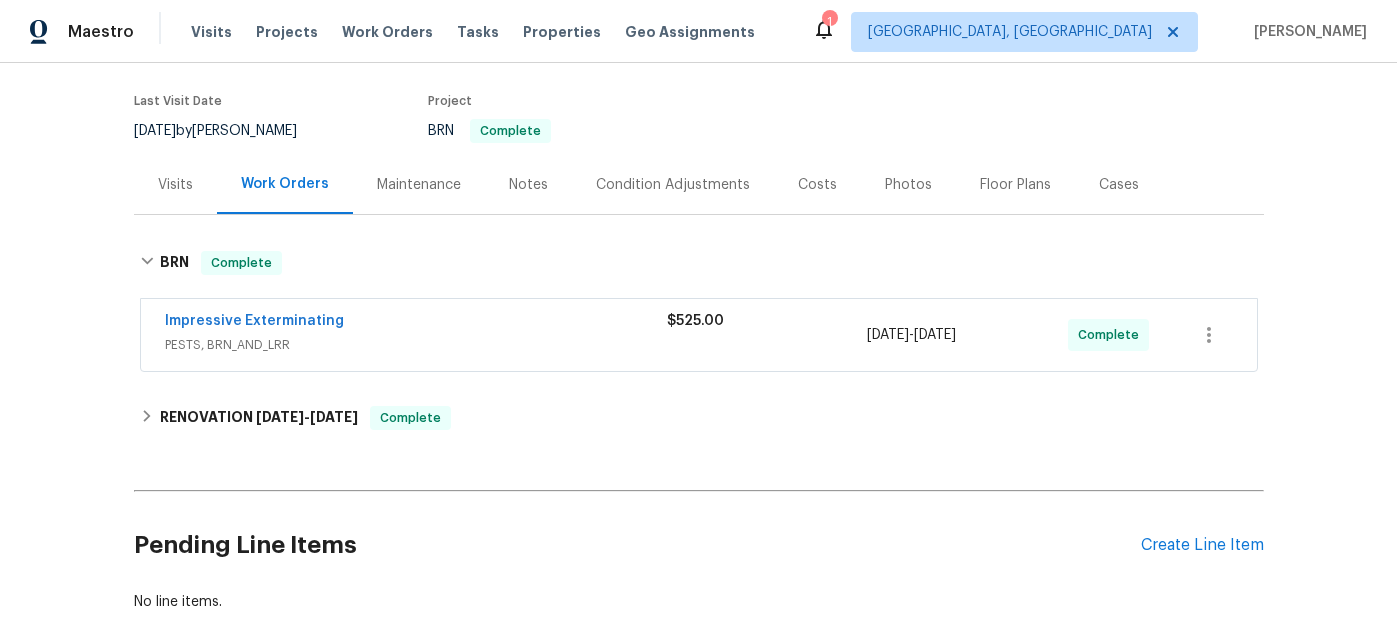 click on "PESTS, BRN_AND_LRR" at bounding box center (416, 345) 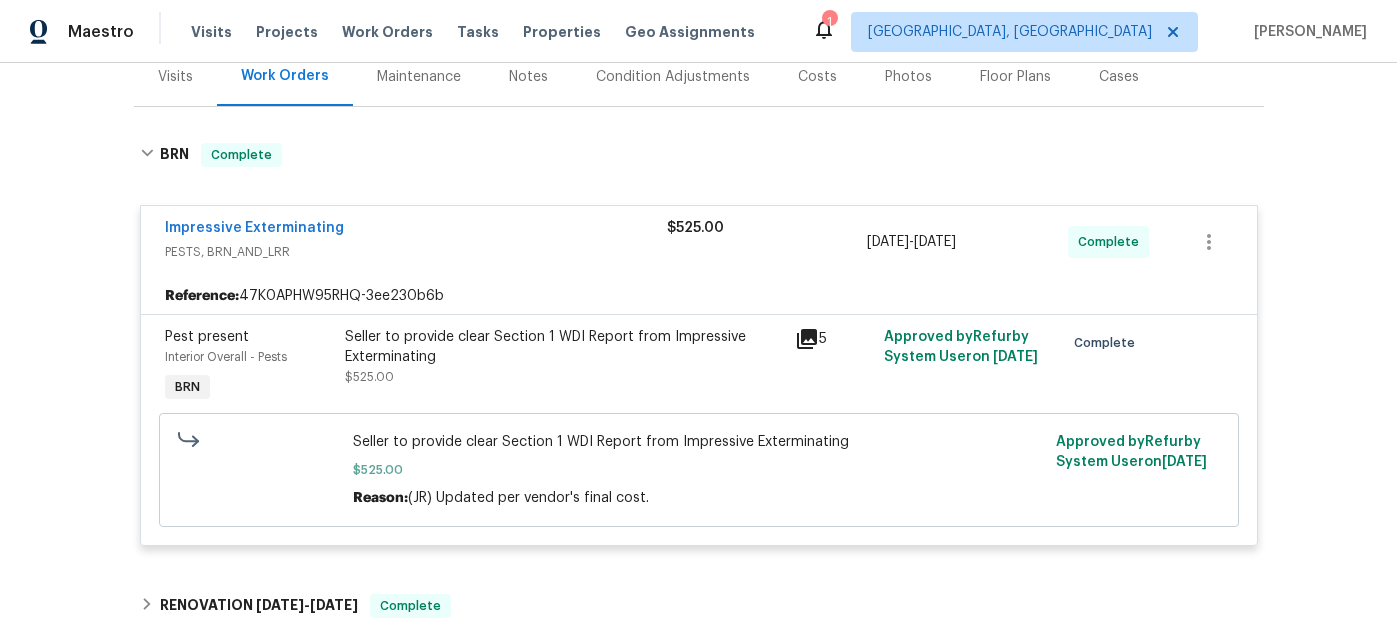 scroll, scrollTop: 250, scrollLeft: 0, axis: vertical 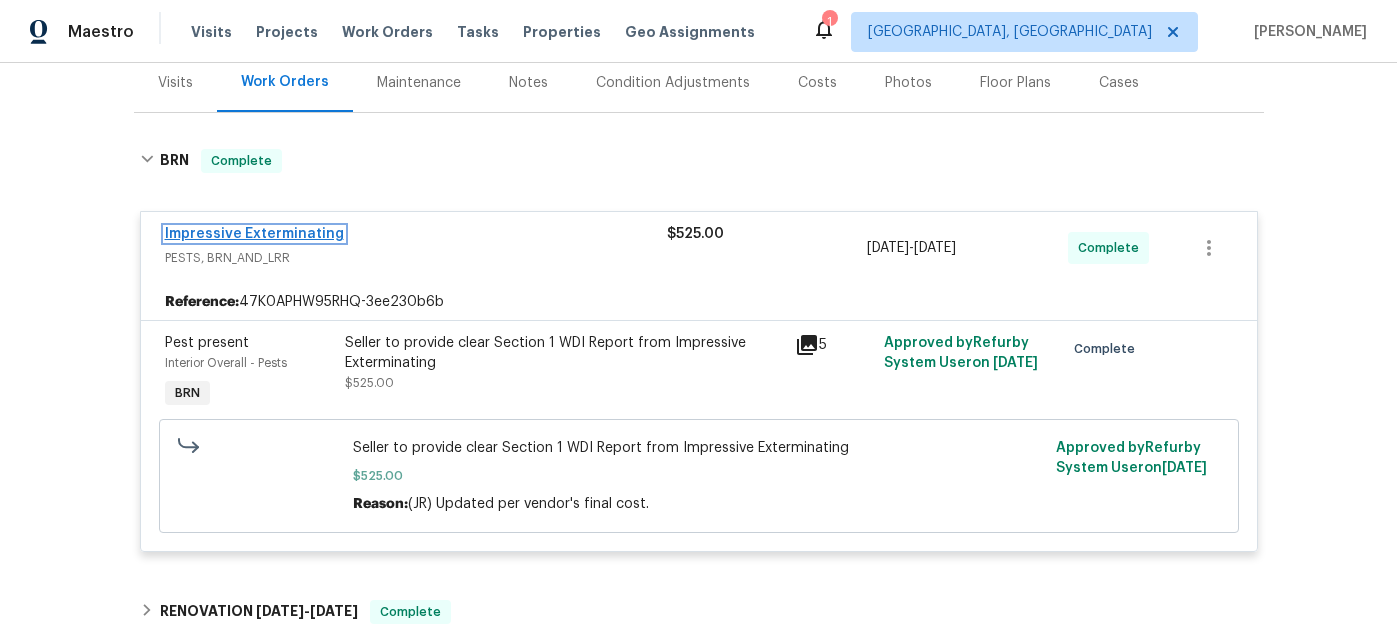 click on "Impressive Exterminating" at bounding box center (254, 234) 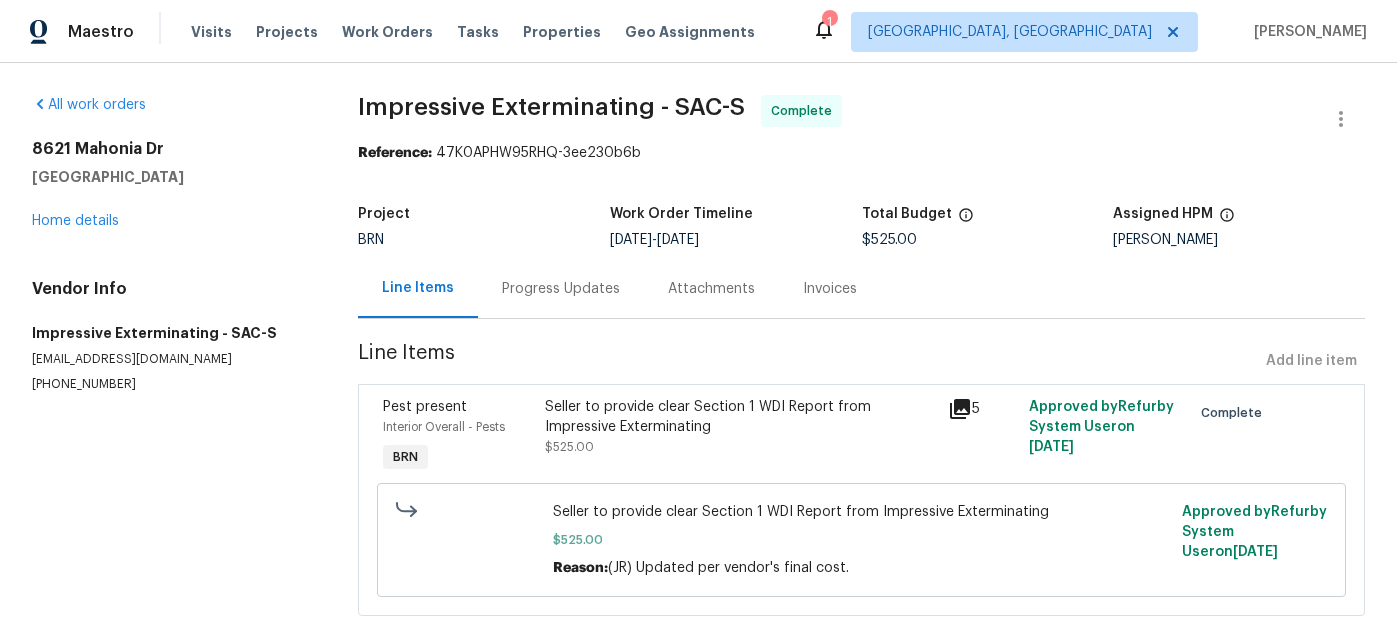 click on "Invoices" at bounding box center (830, 289) 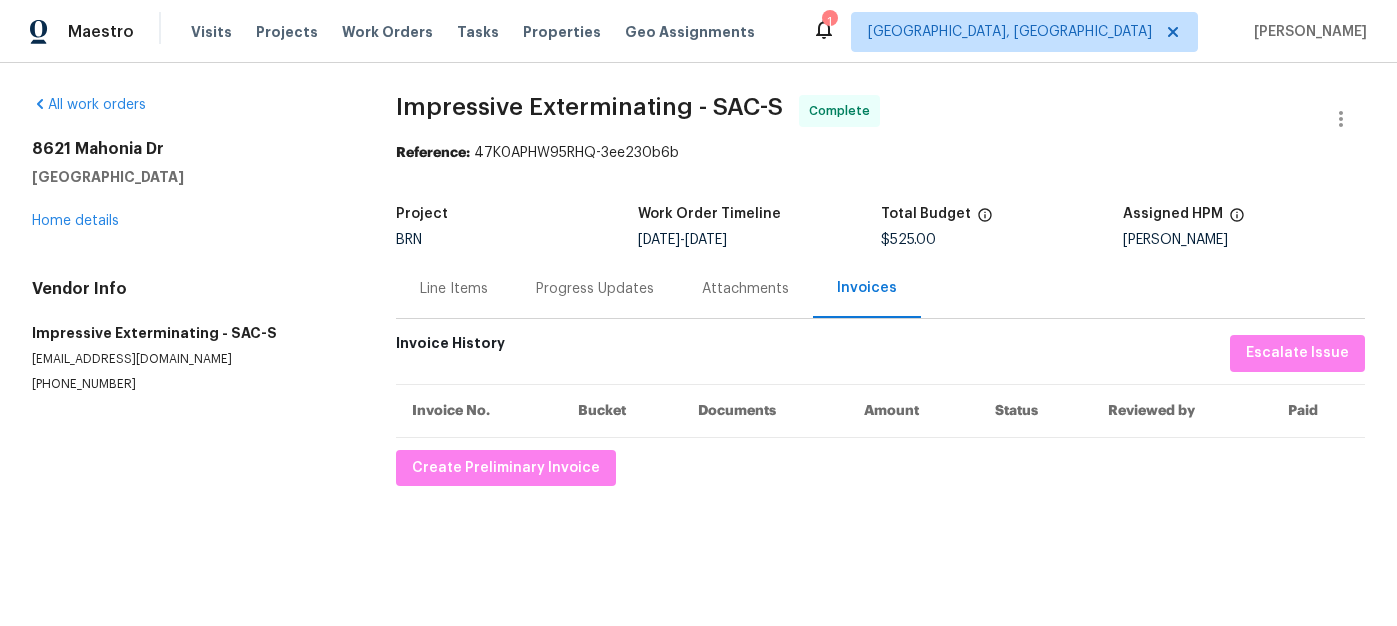 click on "Progress Updates" at bounding box center (595, 289) 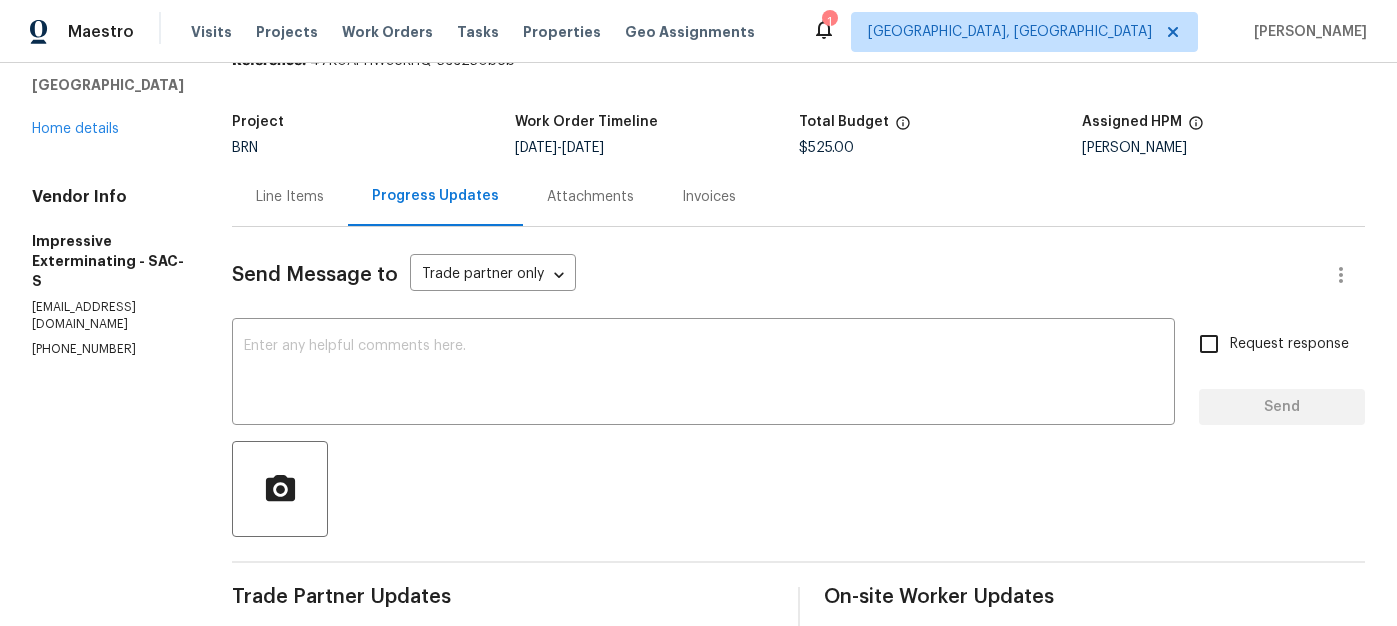 click on "Line Items" at bounding box center (290, 197) 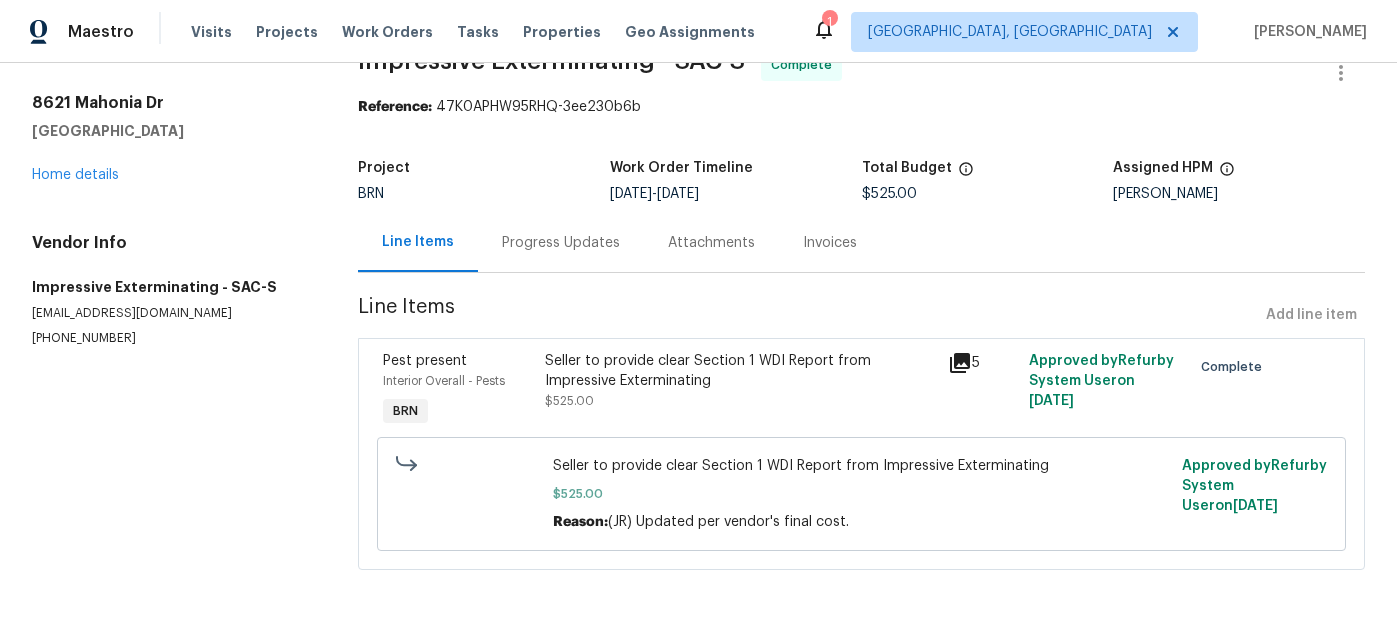 scroll, scrollTop: 47, scrollLeft: 0, axis: vertical 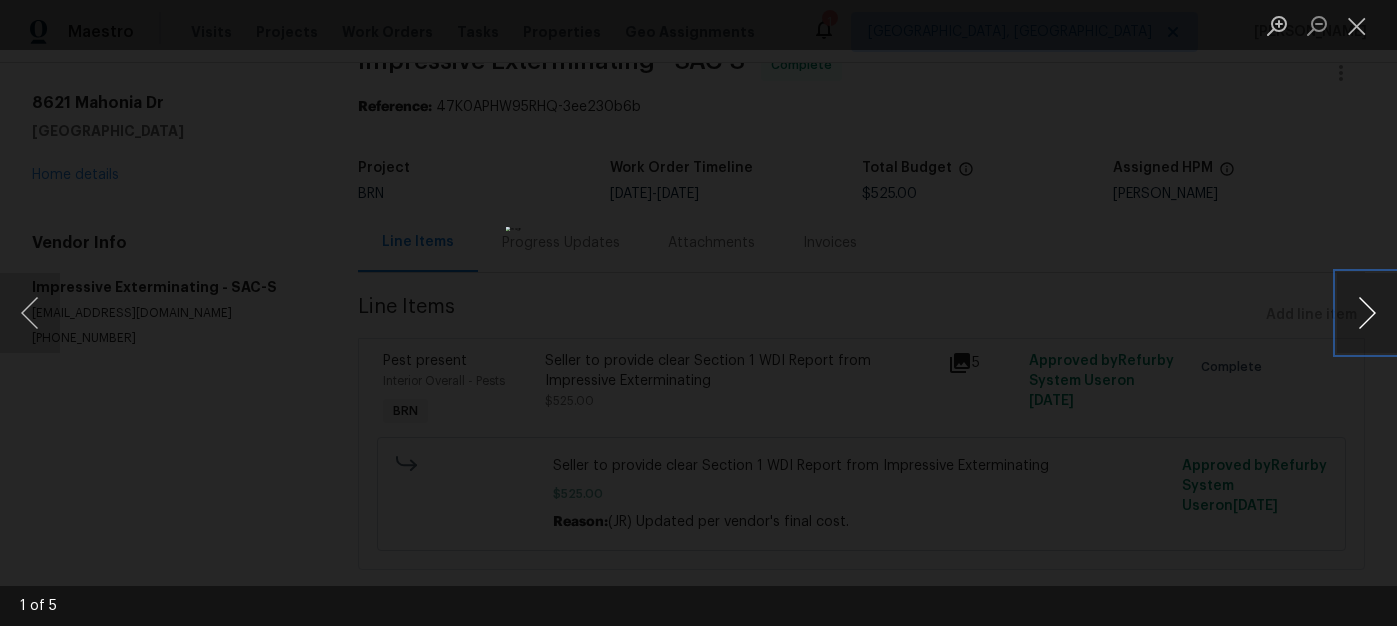 click at bounding box center (1367, 313) 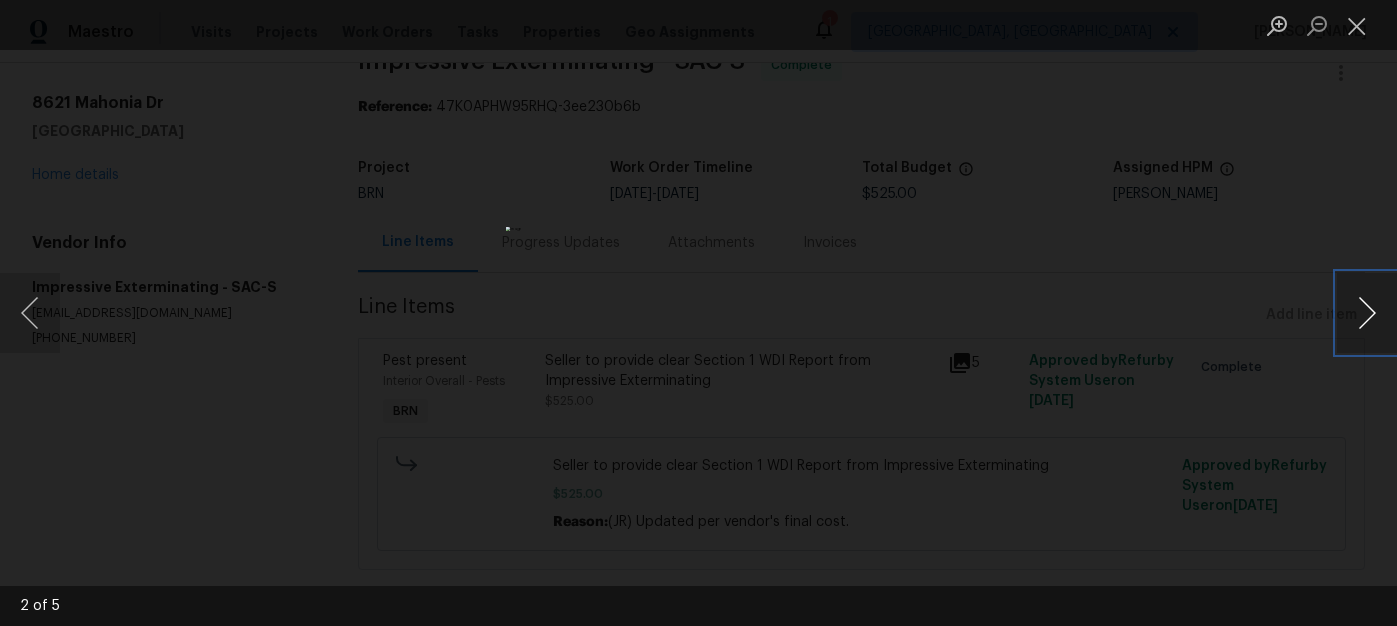 click at bounding box center [1367, 313] 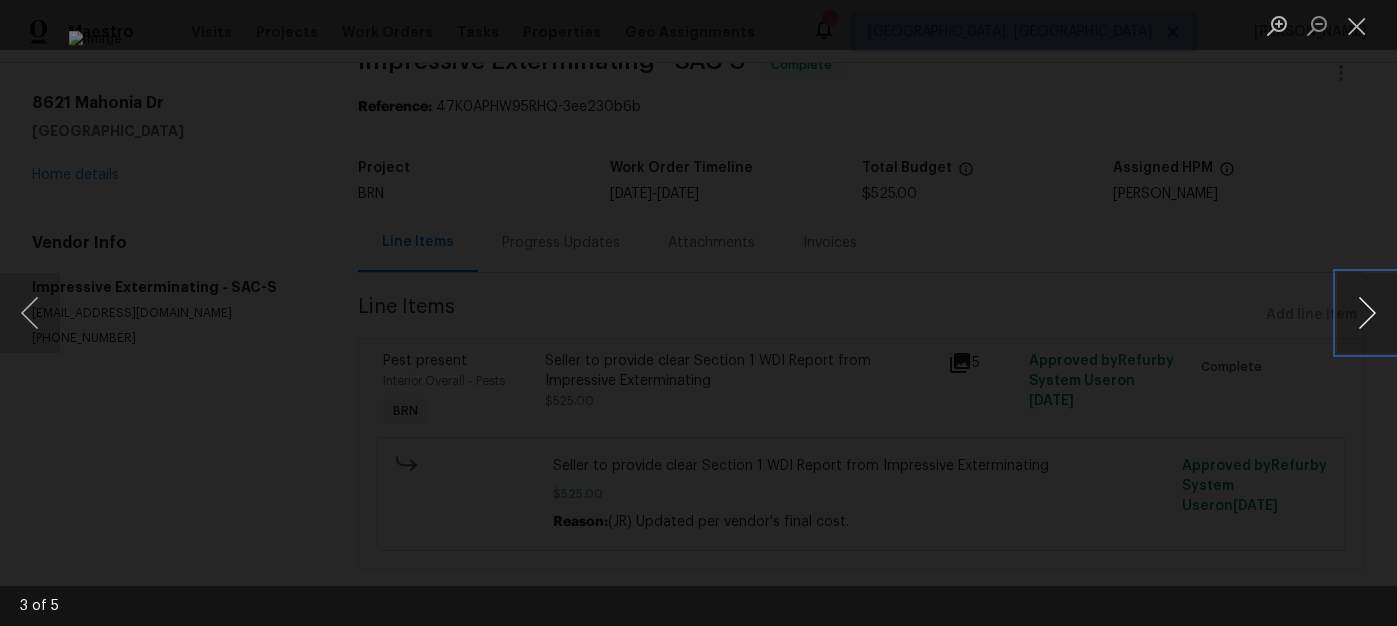 click at bounding box center [1367, 313] 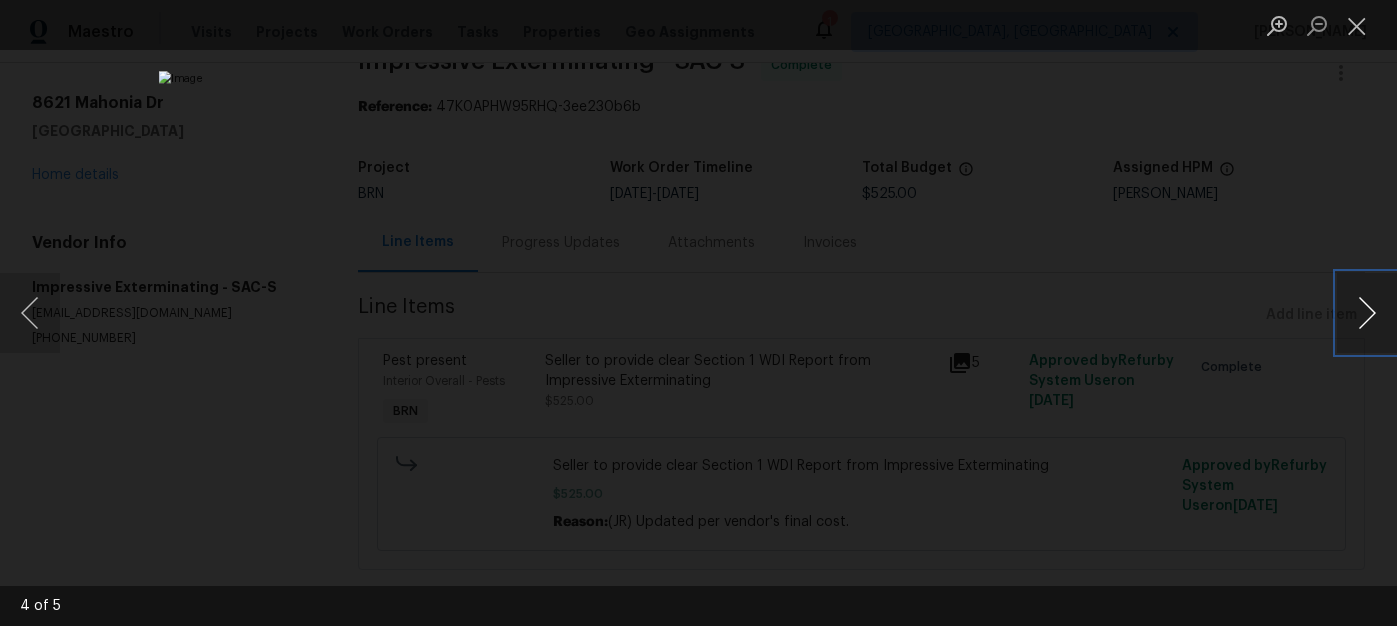 click at bounding box center (1367, 313) 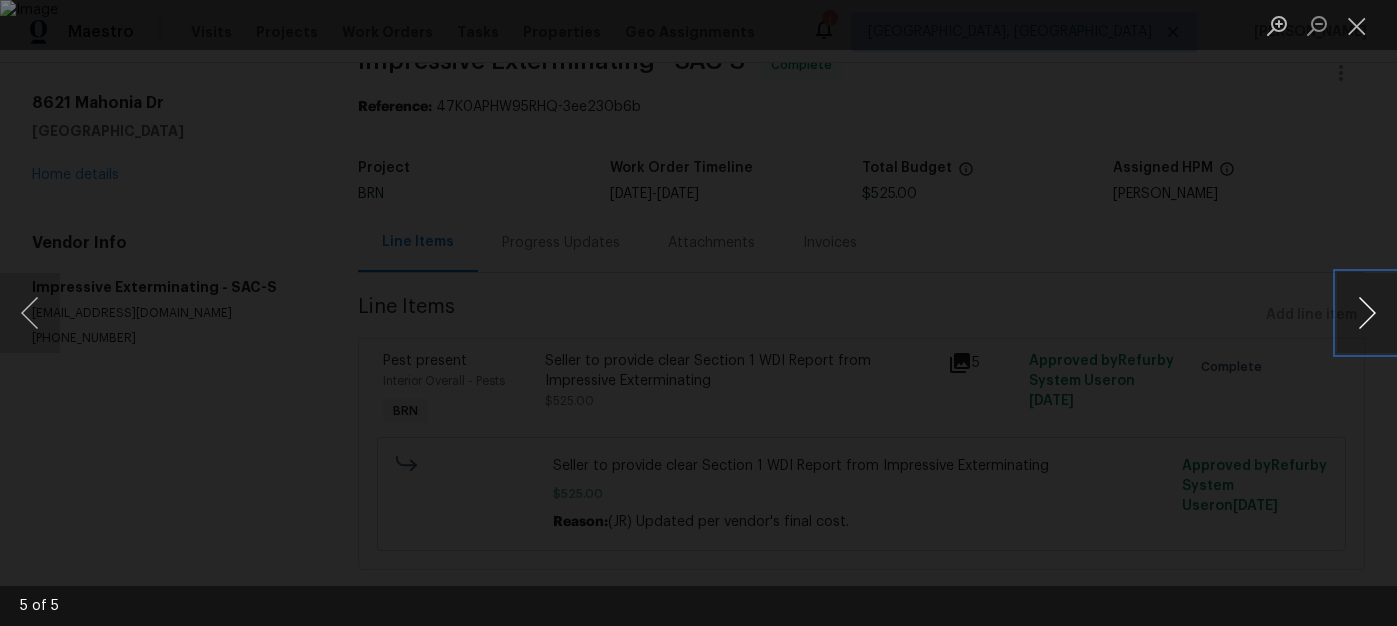 click at bounding box center [1367, 313] 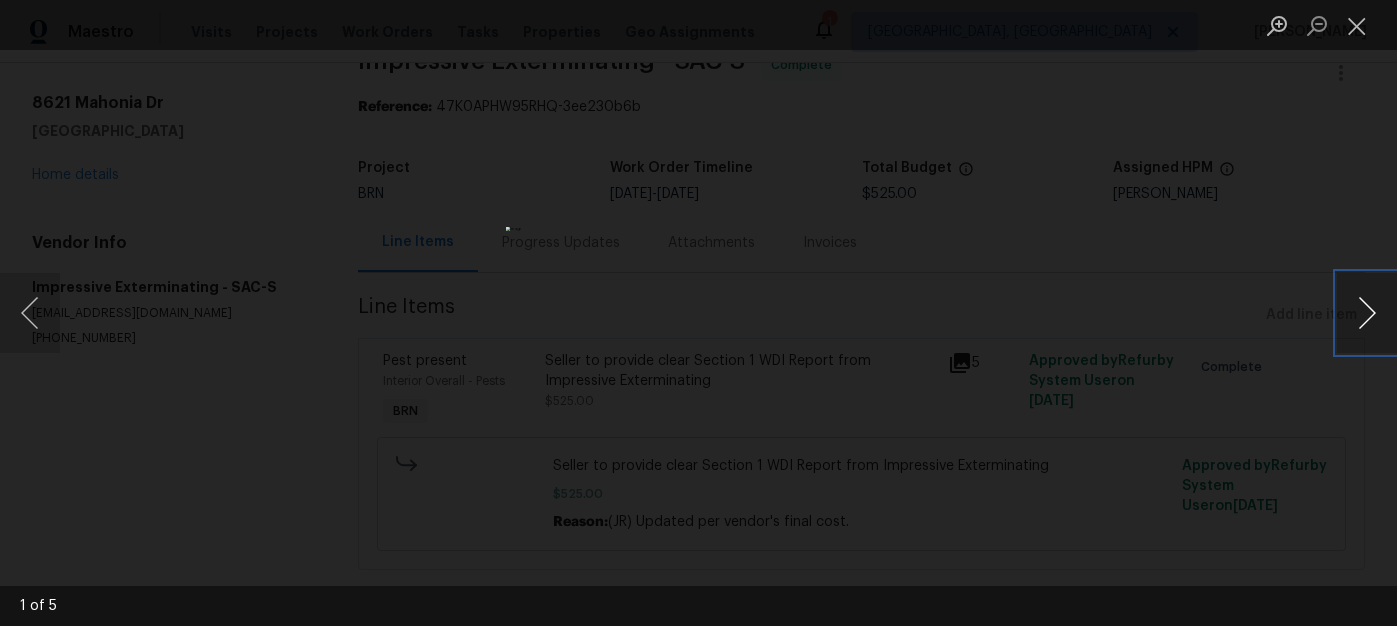 click at bounding box center [1367, 313] 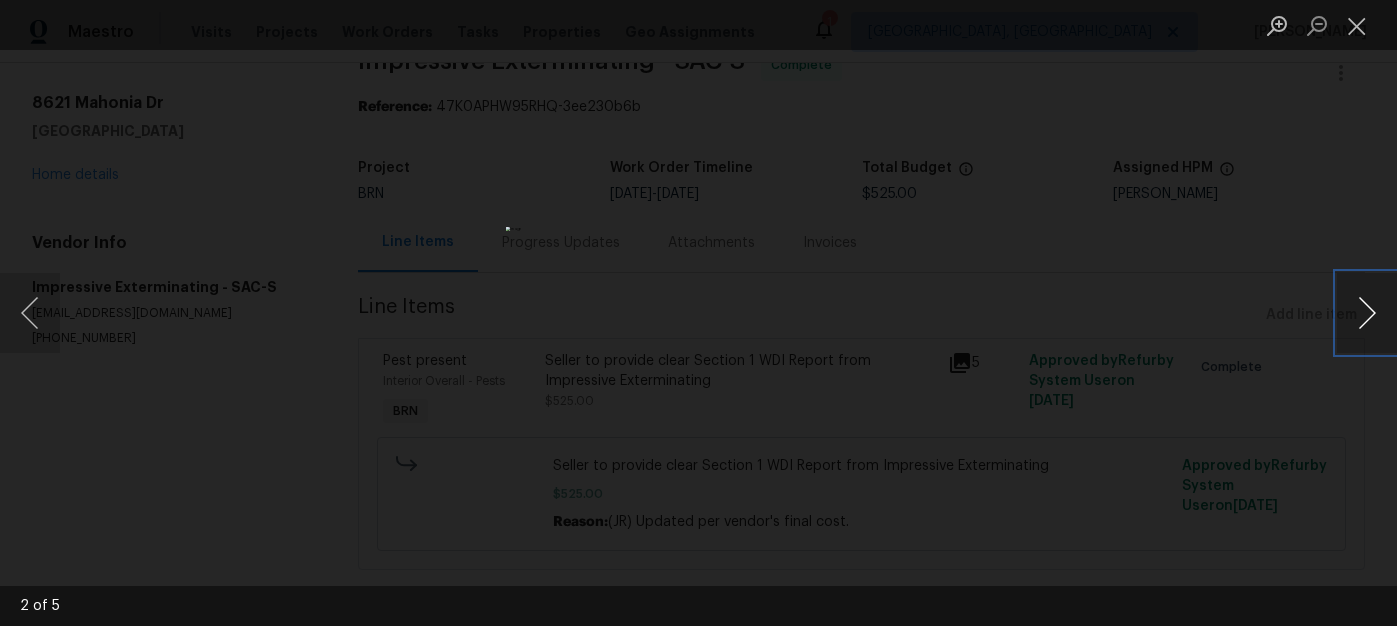 click at bounding box center (1367, 313) 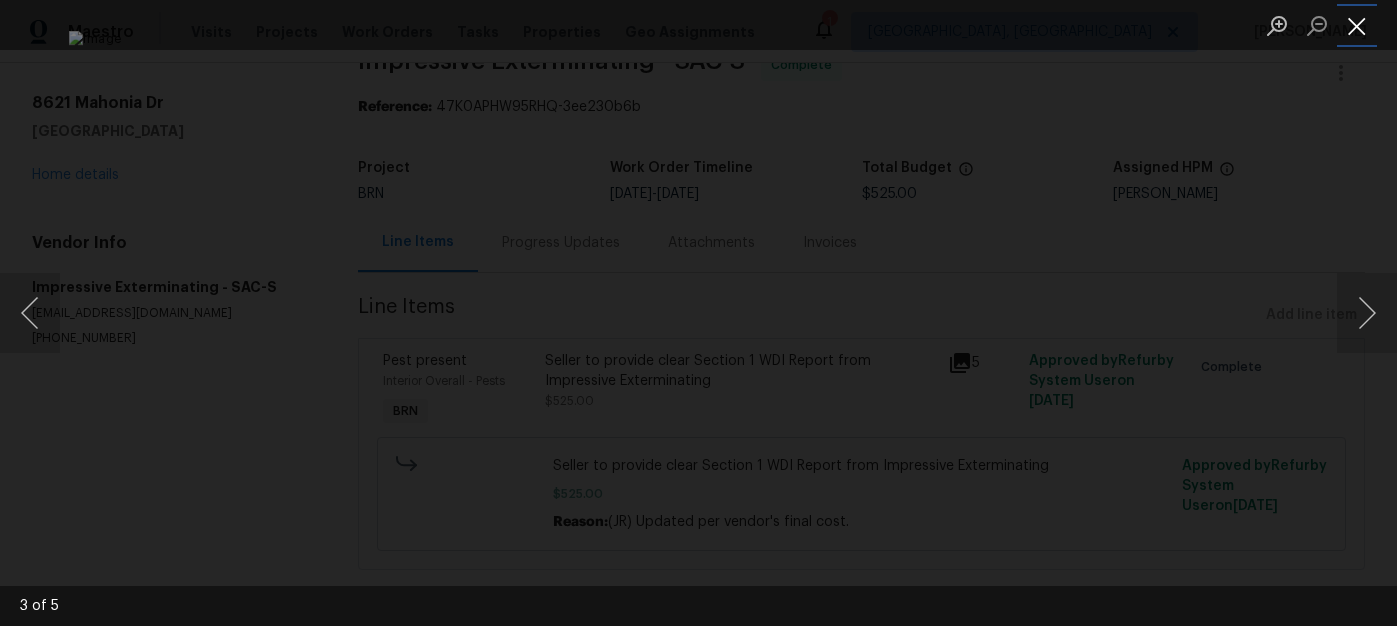 click at bounding box center [1357, 25] 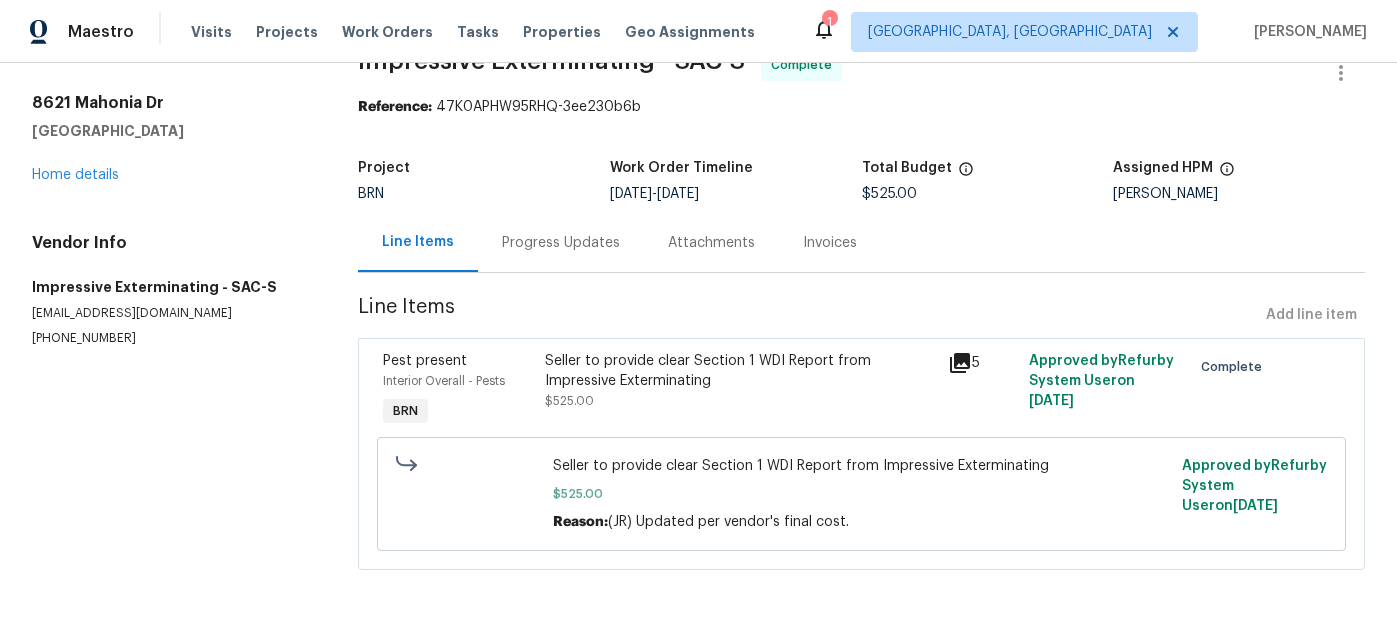 click on "Invoices" at bounding box center [830, 243] 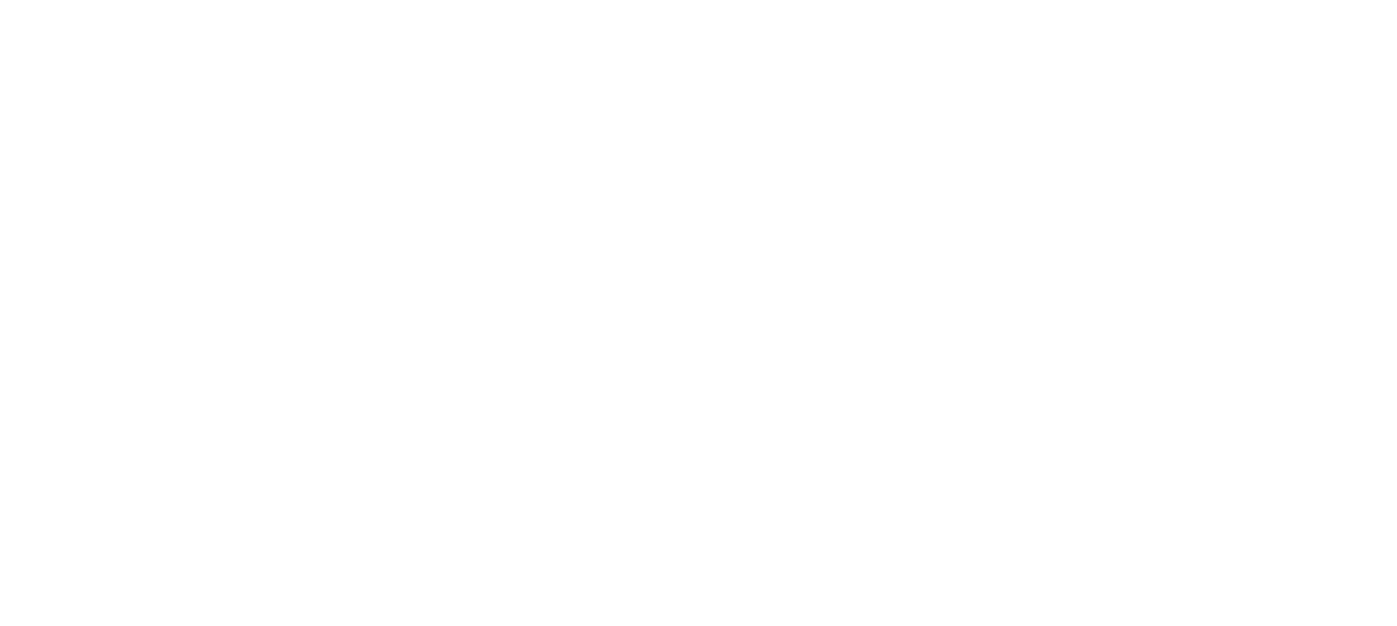 scroll, scrollTop: 0, scrollLeft: 0, axis: both 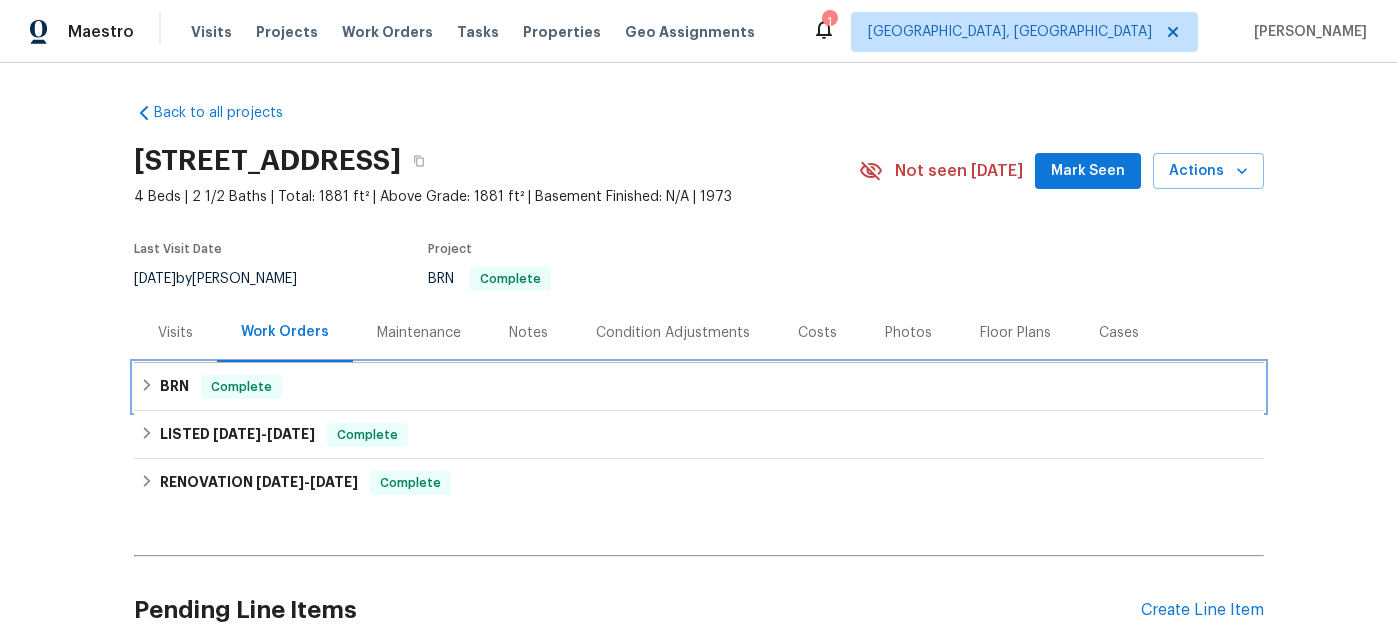 click on "BRN   Complete" at bounding box center (699, 387) 